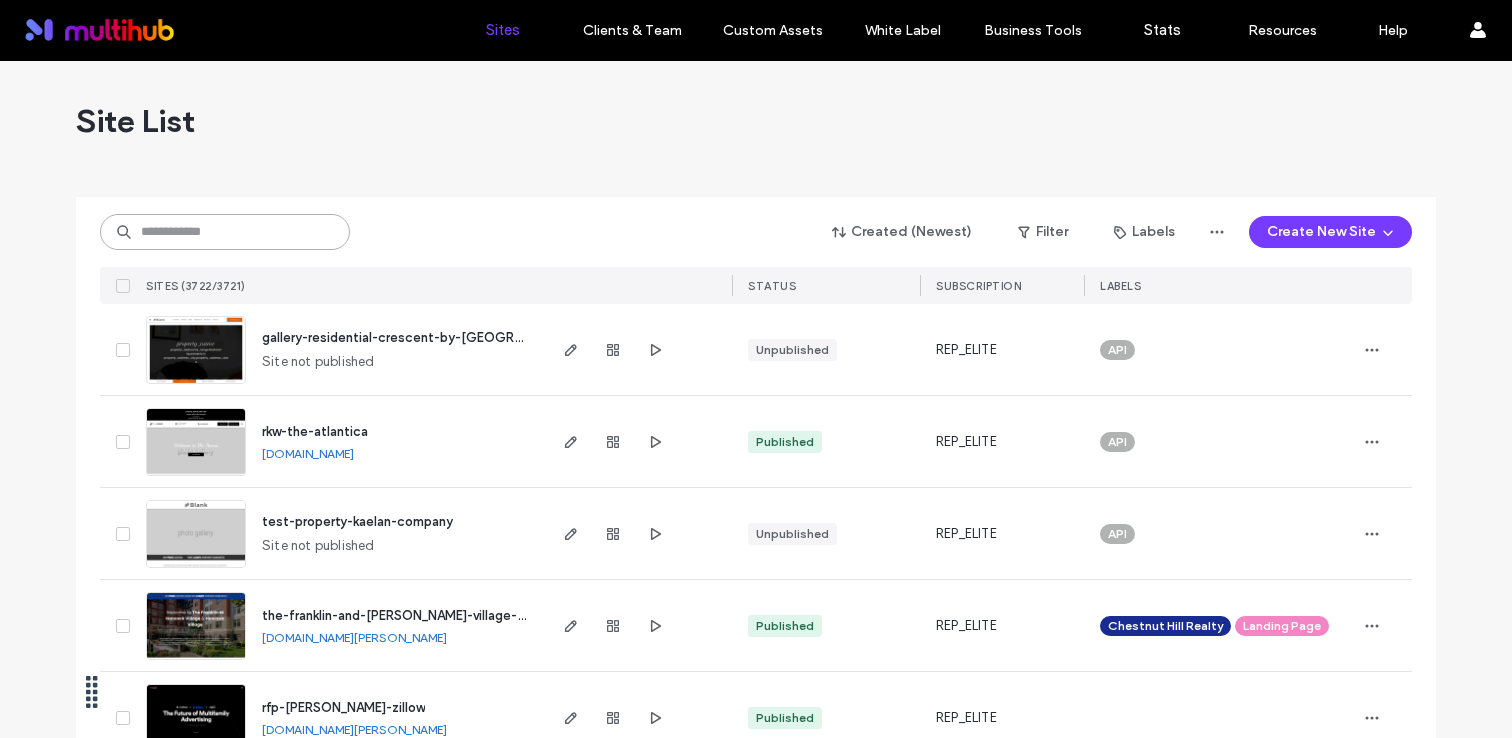 scroll, scrollTop: 0, scrollLeft: 0, axis: both 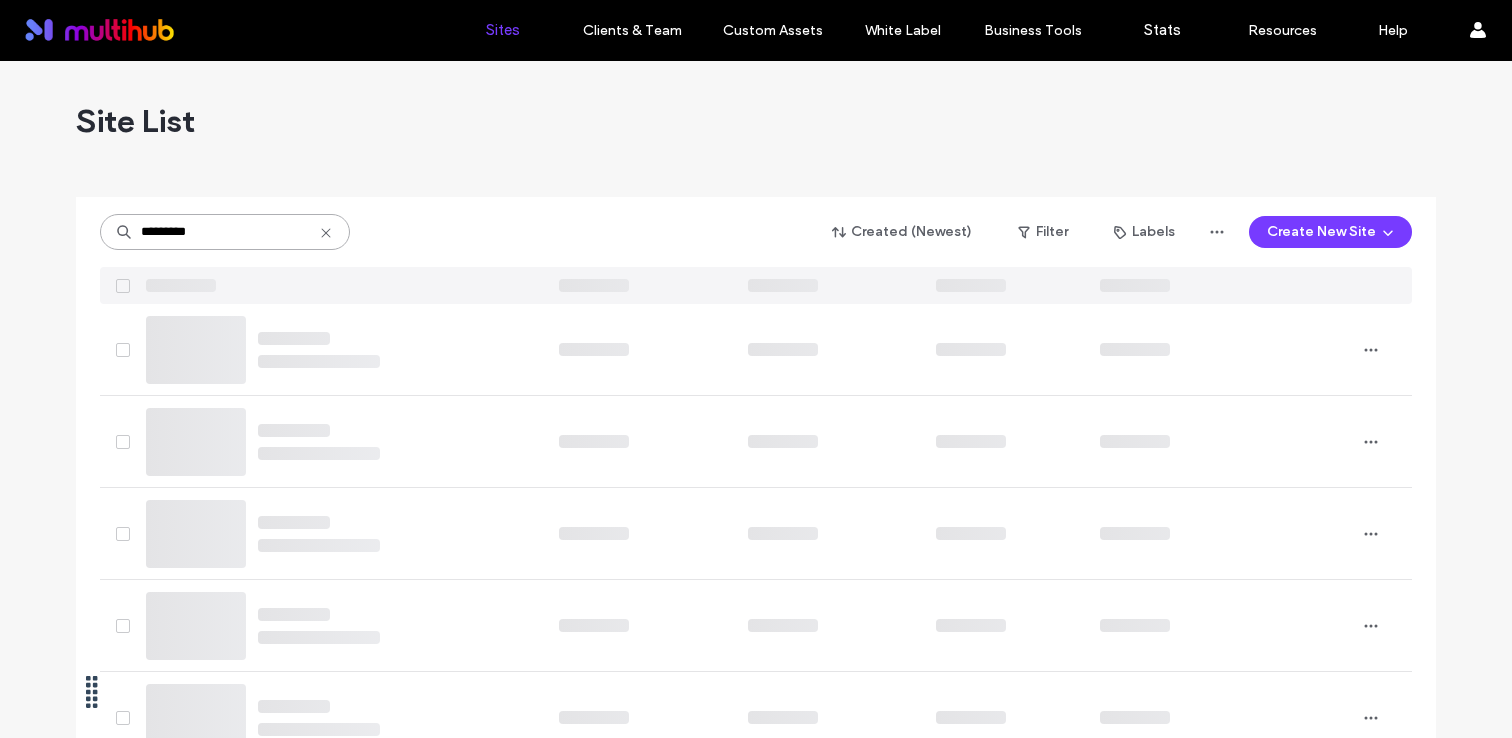 type on "********" 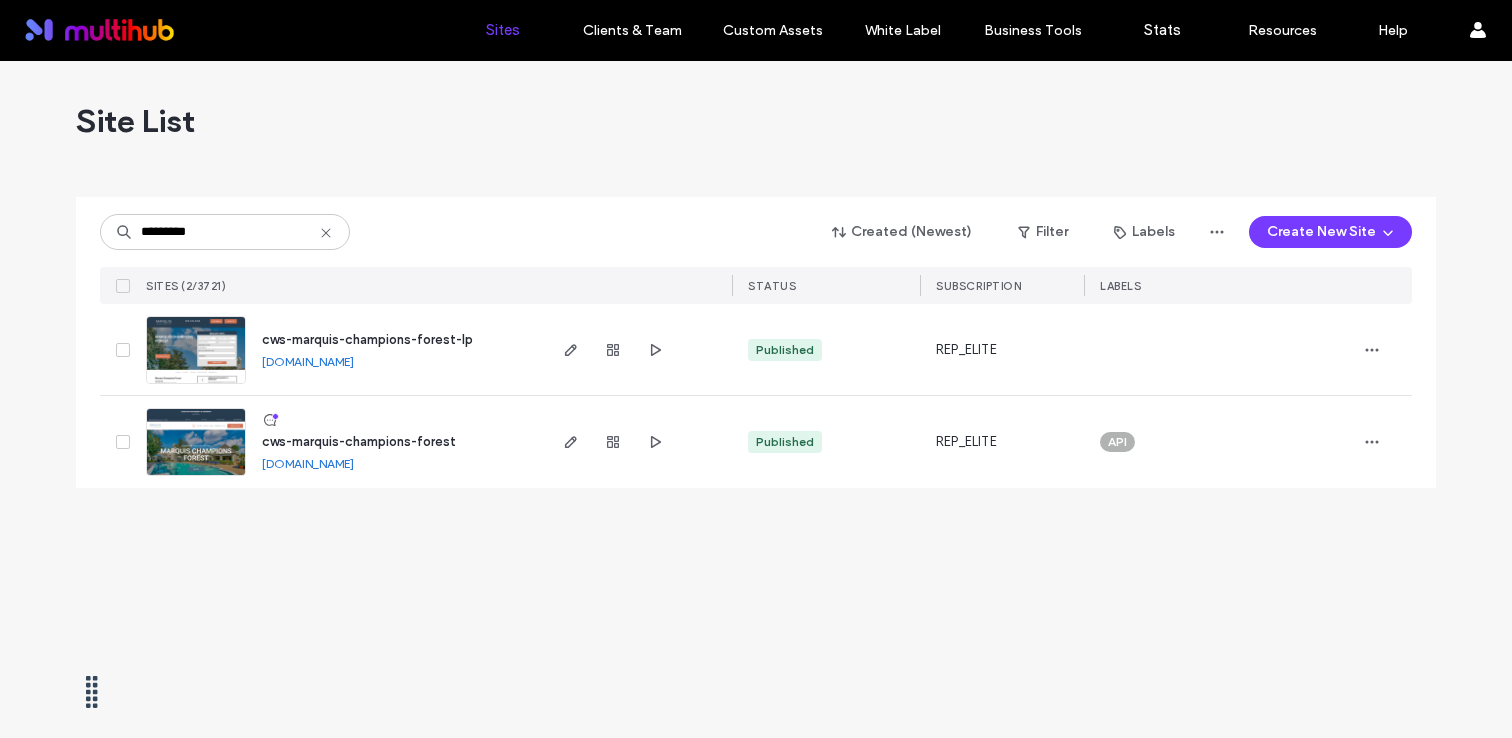 click on "cws-marquis-champions-forest" at bounding box center [359, 441] 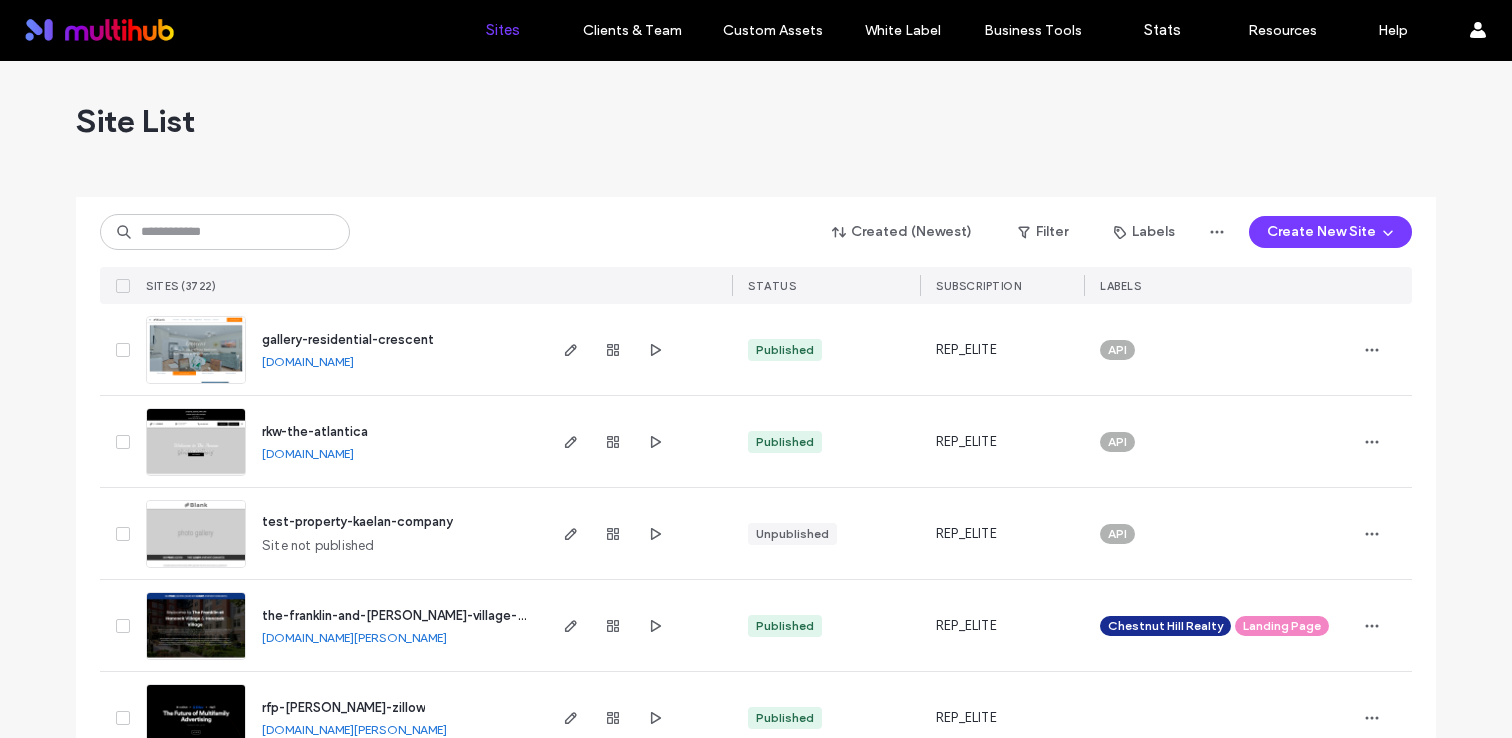 scroll, scrollTop: 0, scrollLeft: 0, axis: both 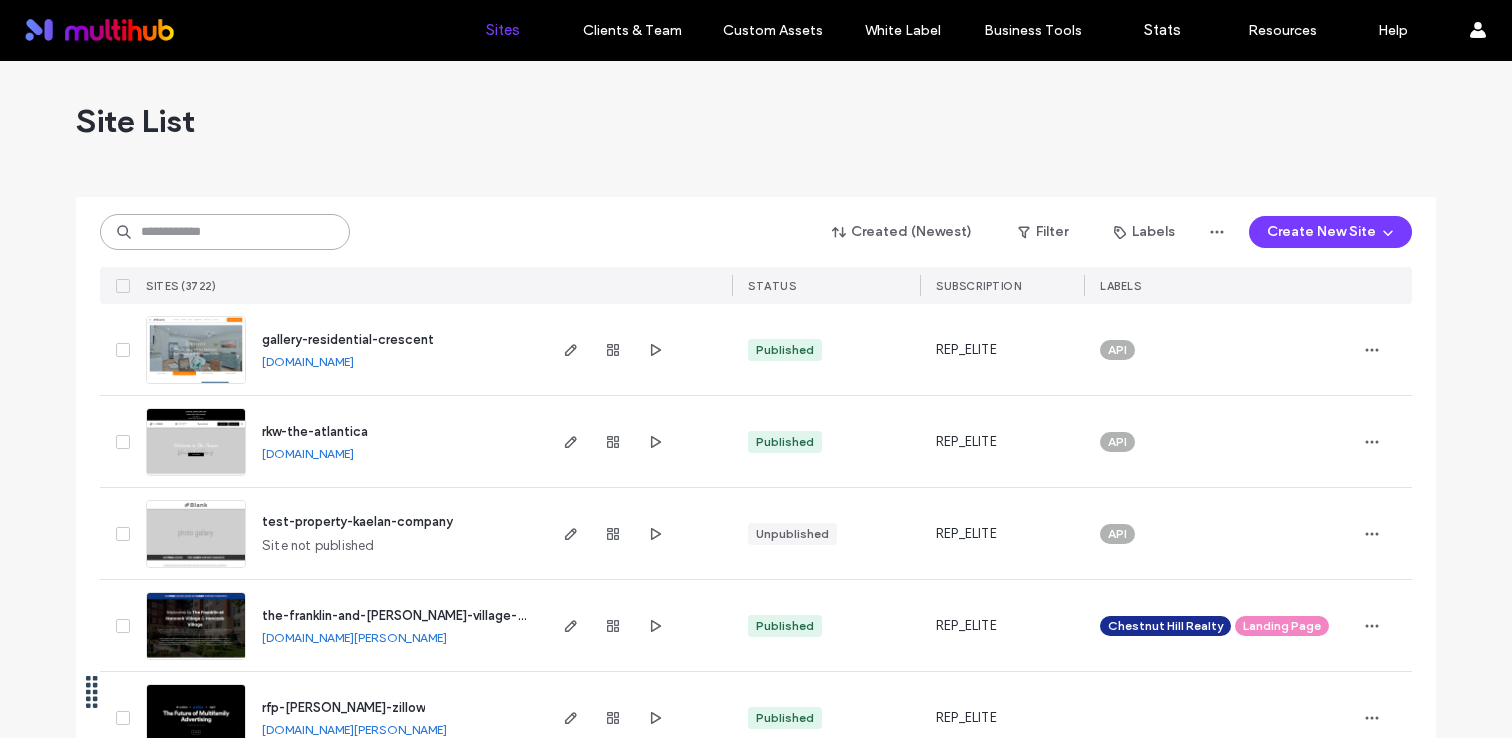 click at bounding box center (225, 232) 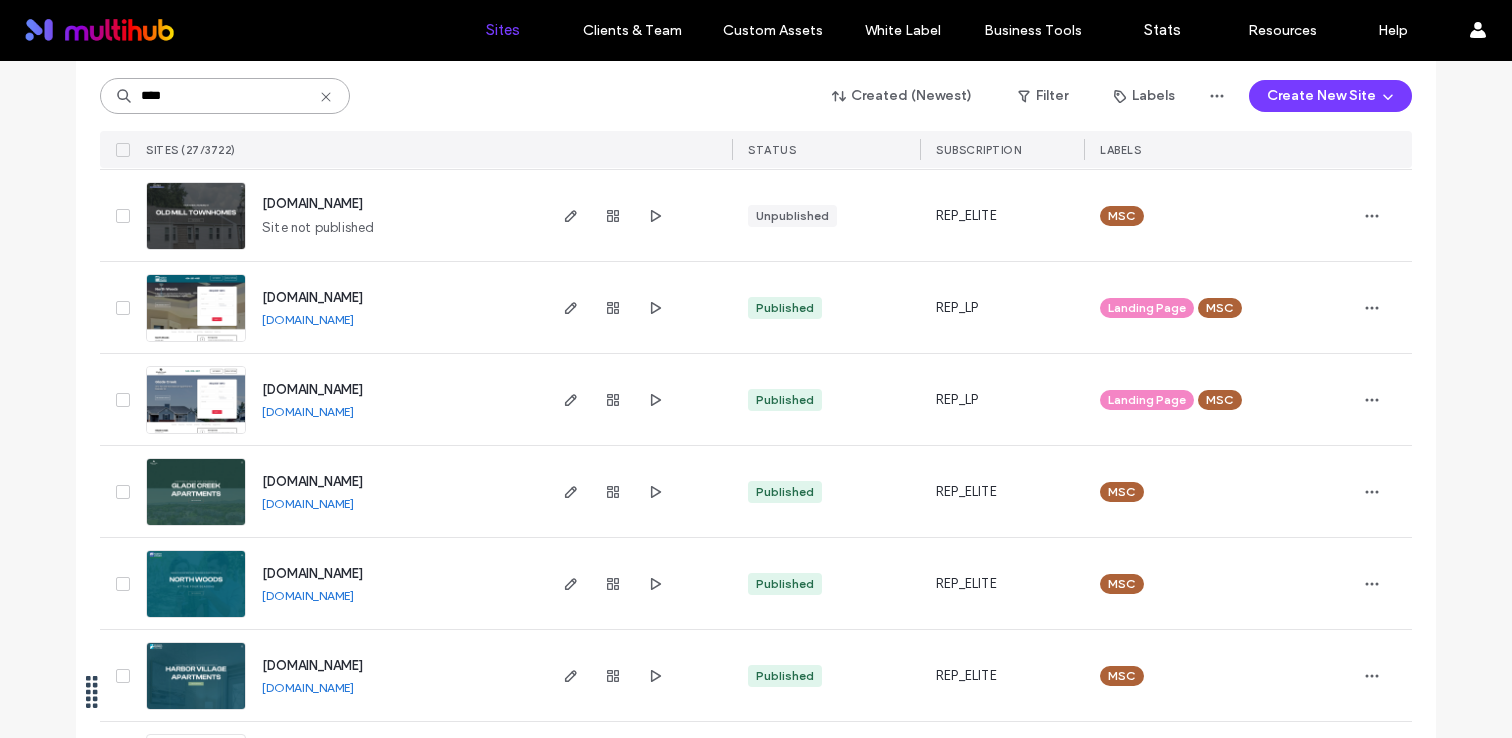 scroll, scrollTop: 2074, scrollLeft: 0, axis: vertical 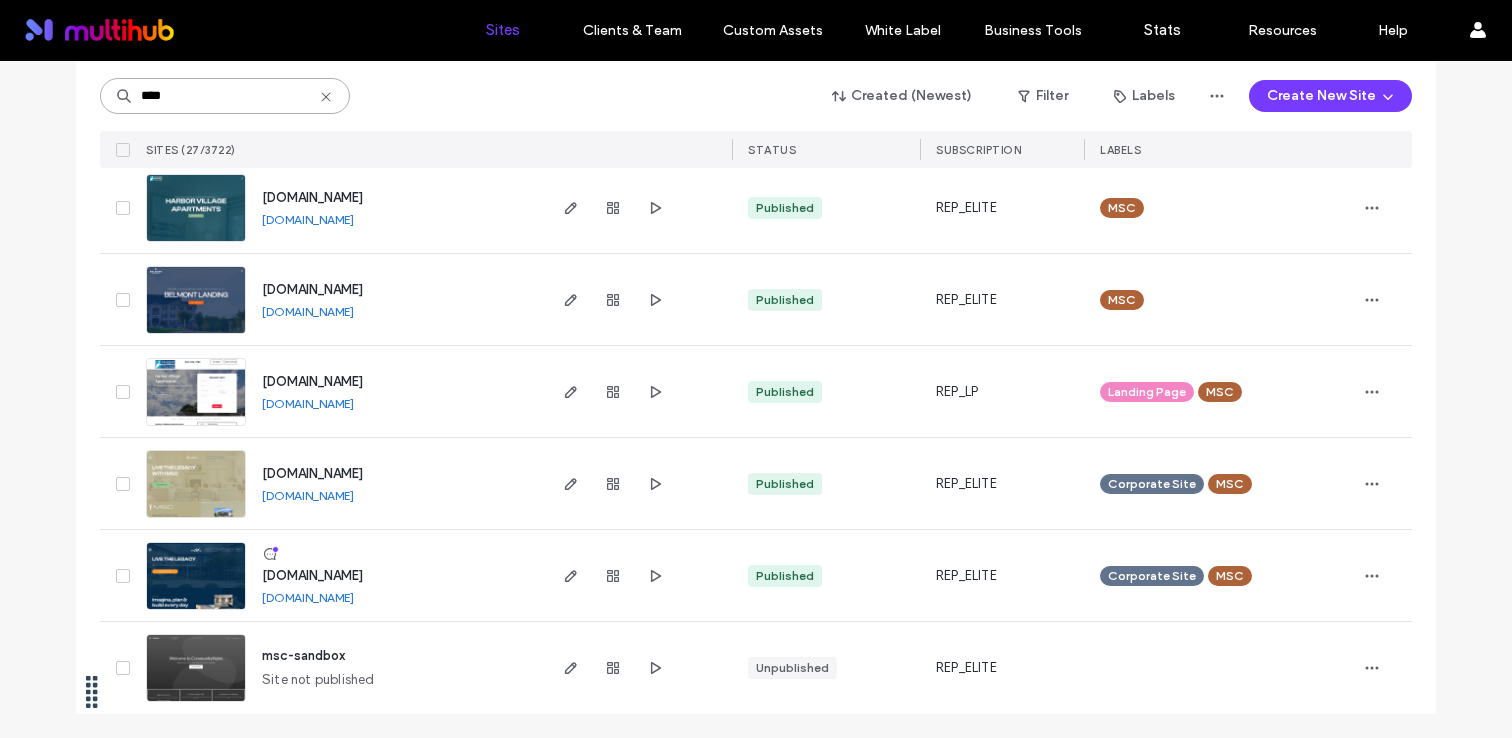 type on "****" 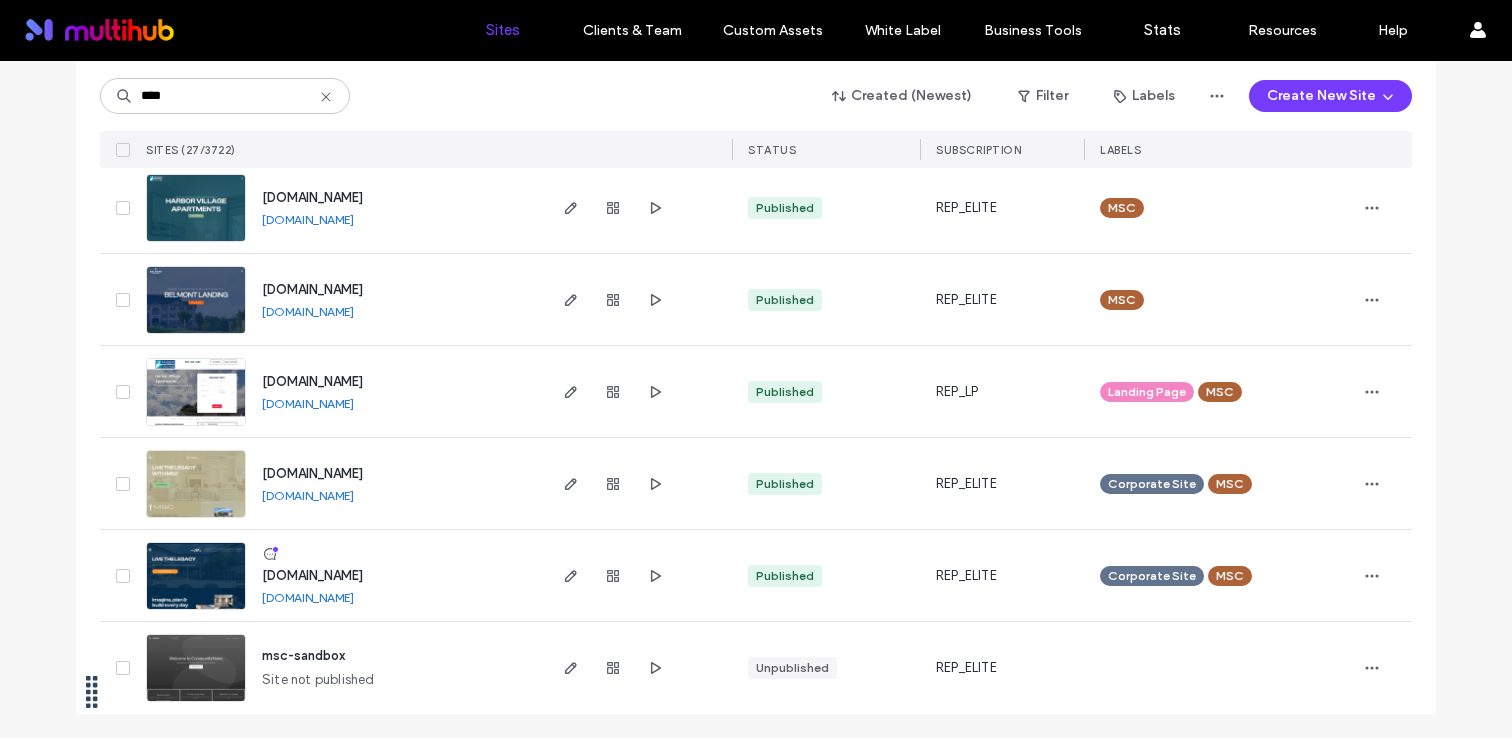 click on "www.msc-rents.com" at bounding box center (312, 473) 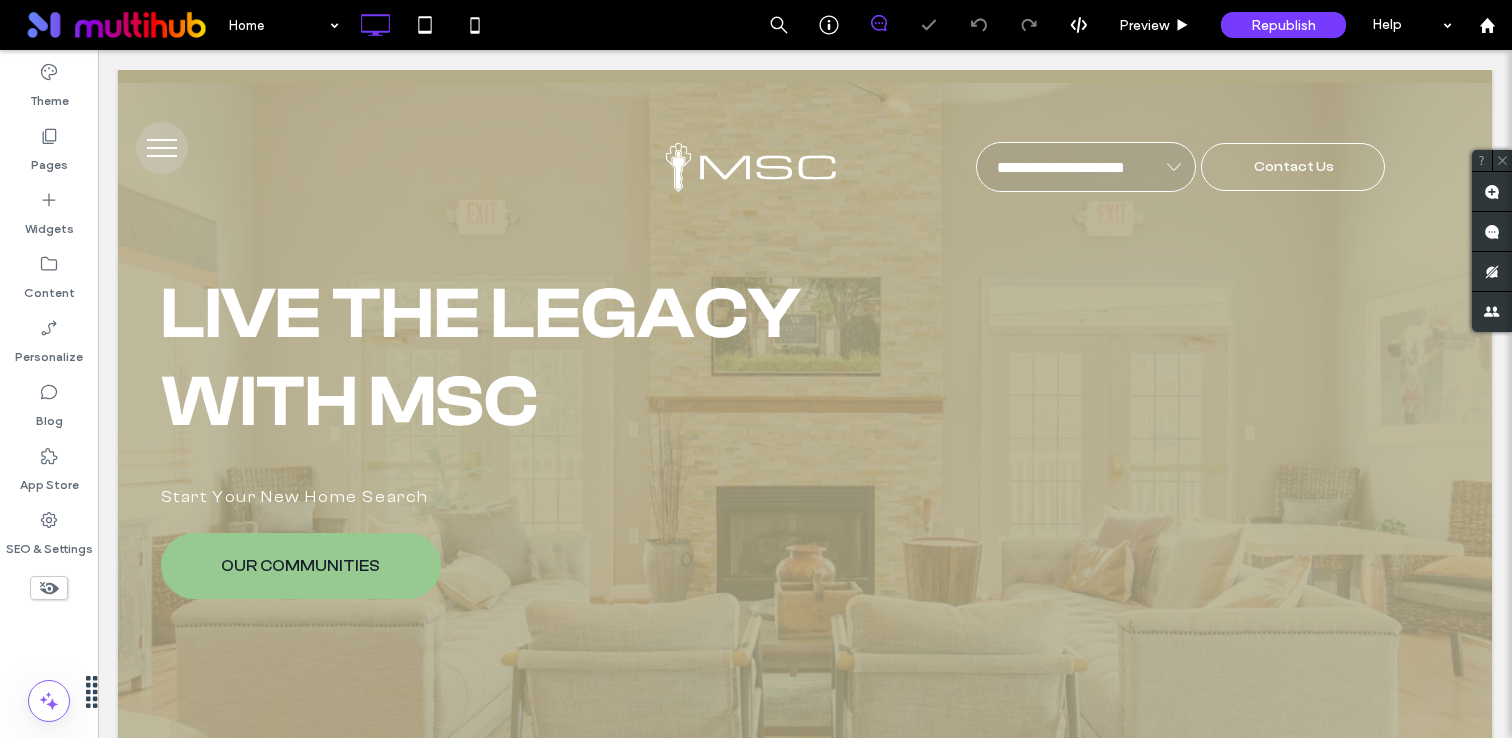 scroll, scrollTop: 0, scrollLeft: 0, axis: both 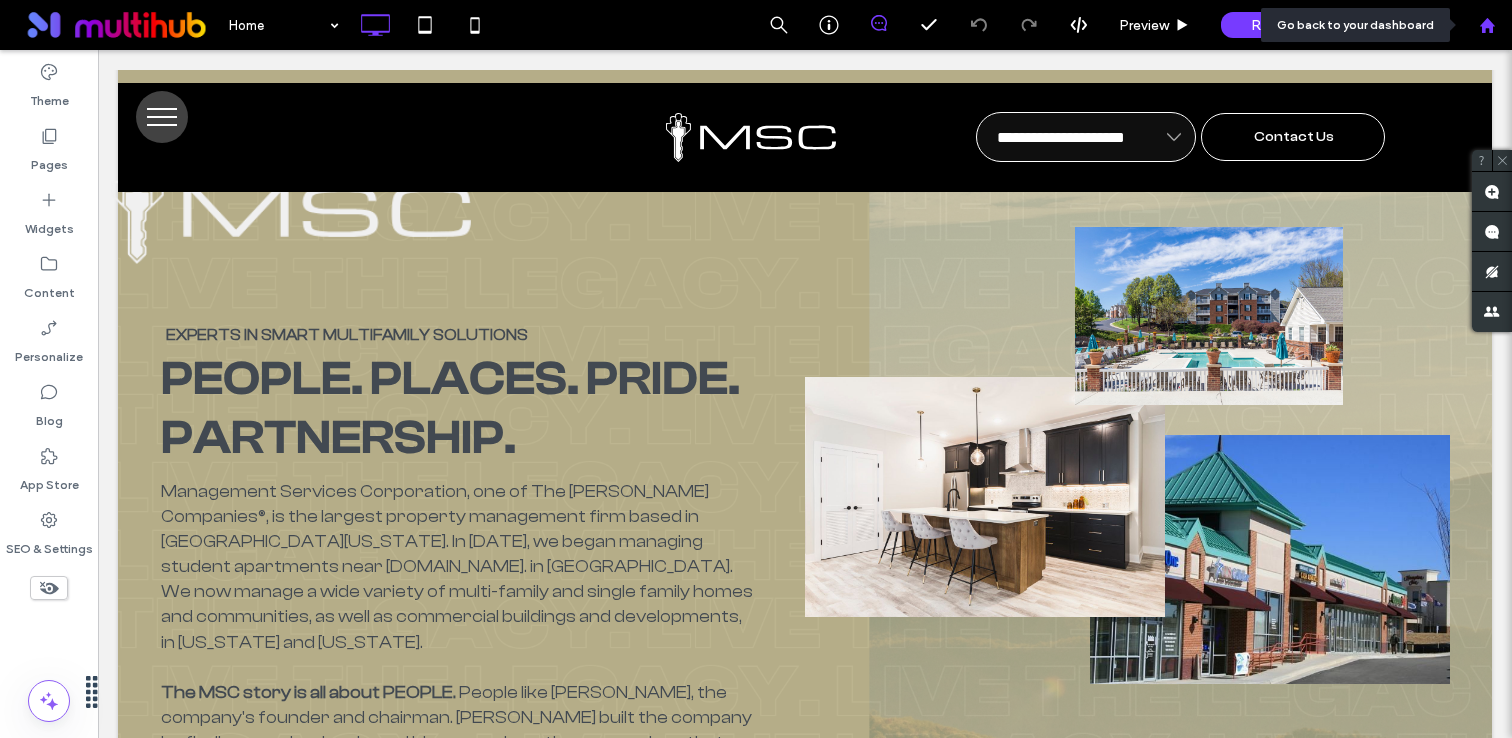 click 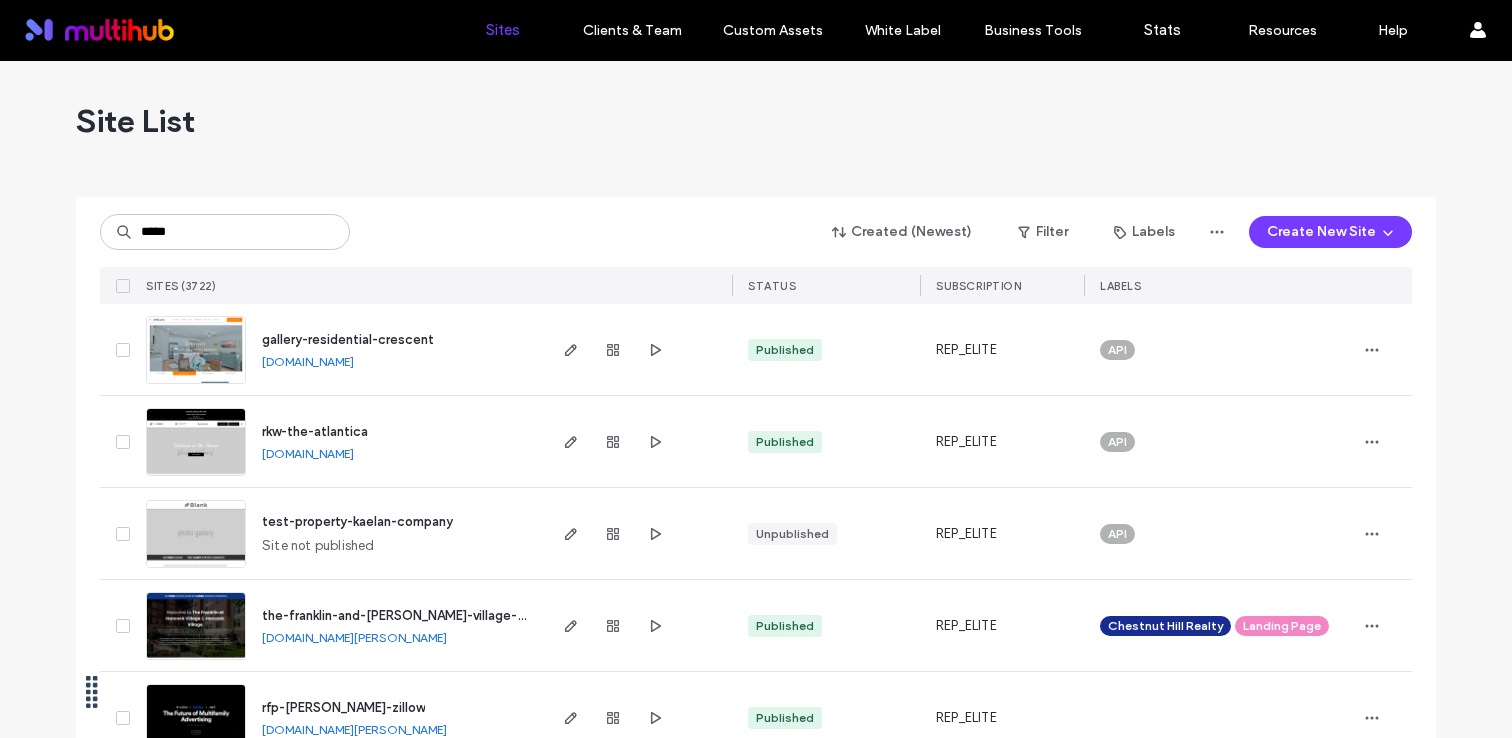 scroll, scrollTop: 0, scrollLeft: 0, axis: both 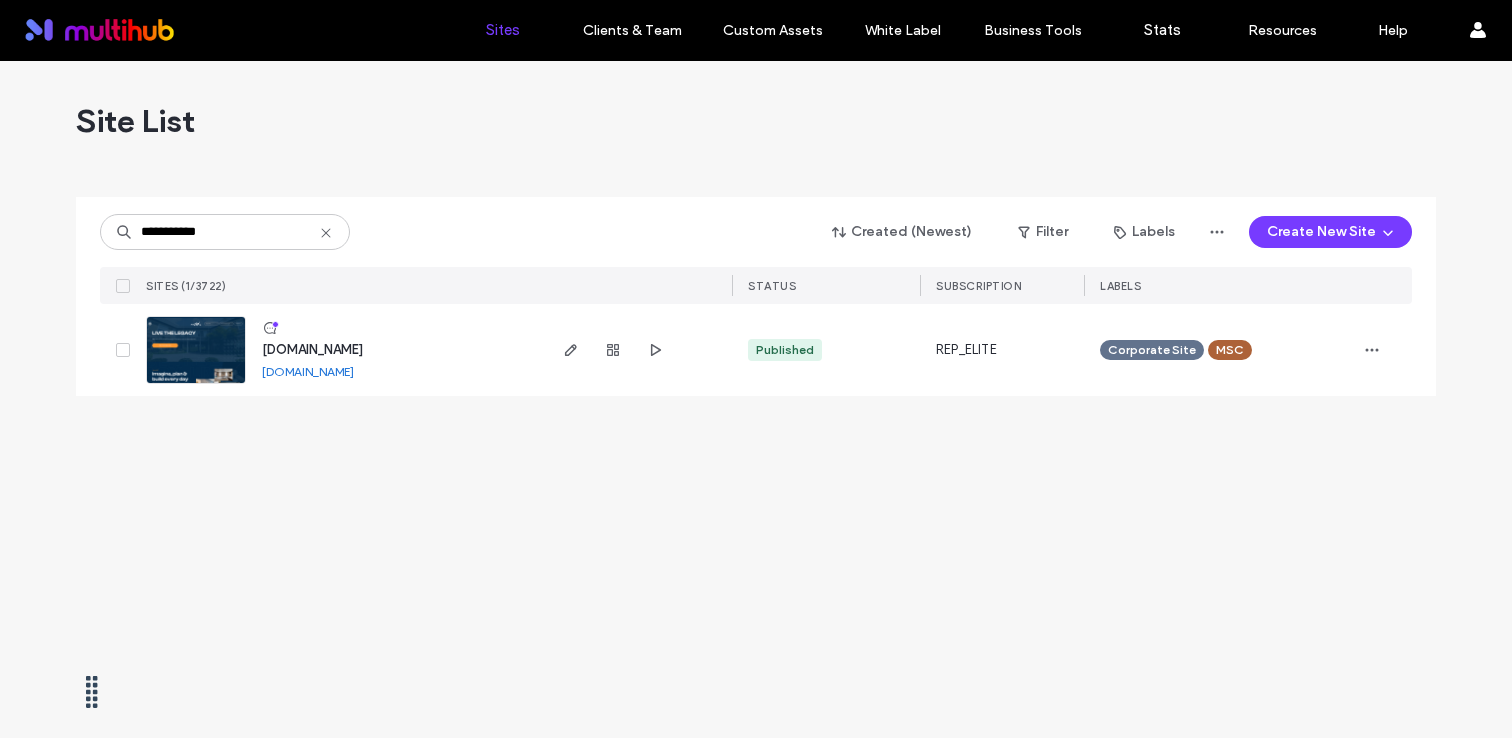 type on "**********" 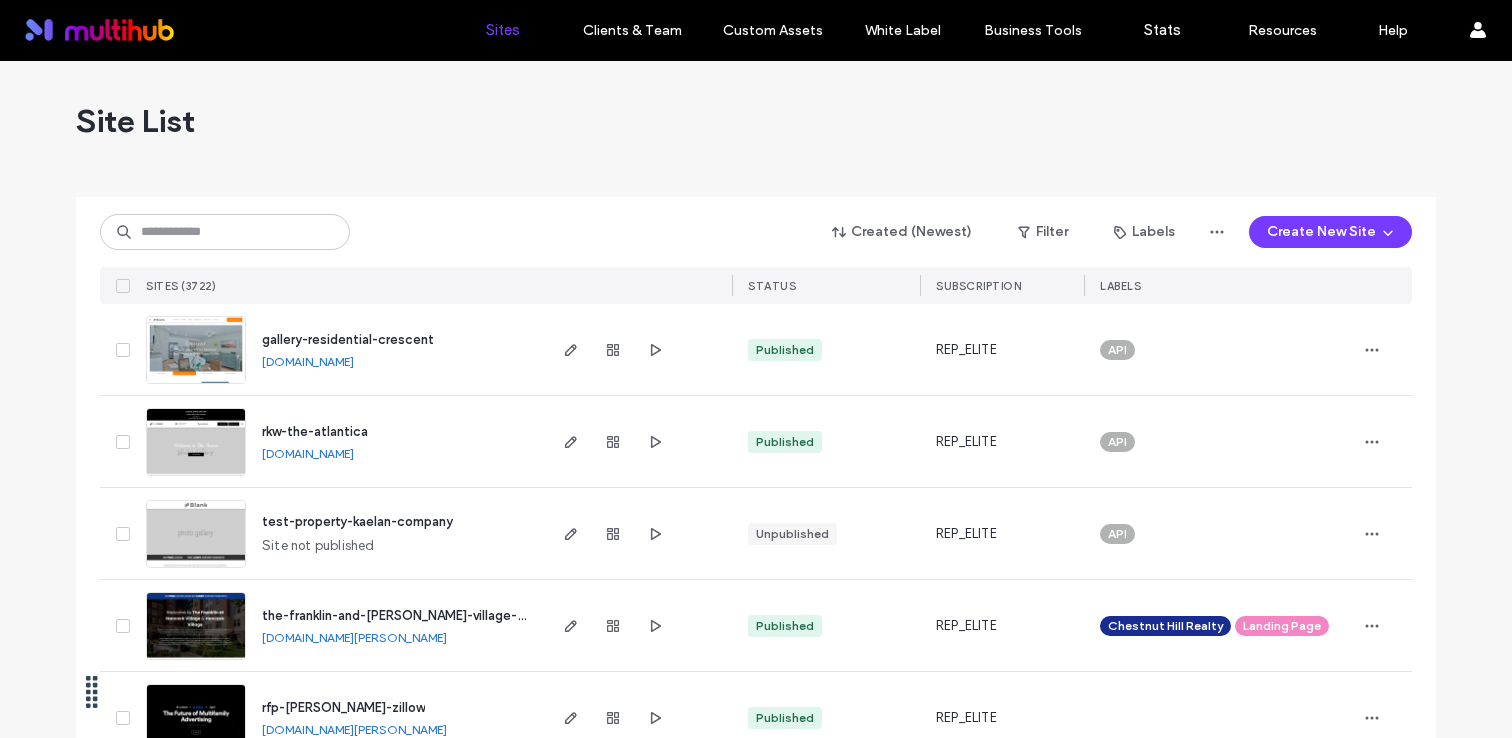 scroll, scrollTop: 0, scrollLeft: 0, axis: both 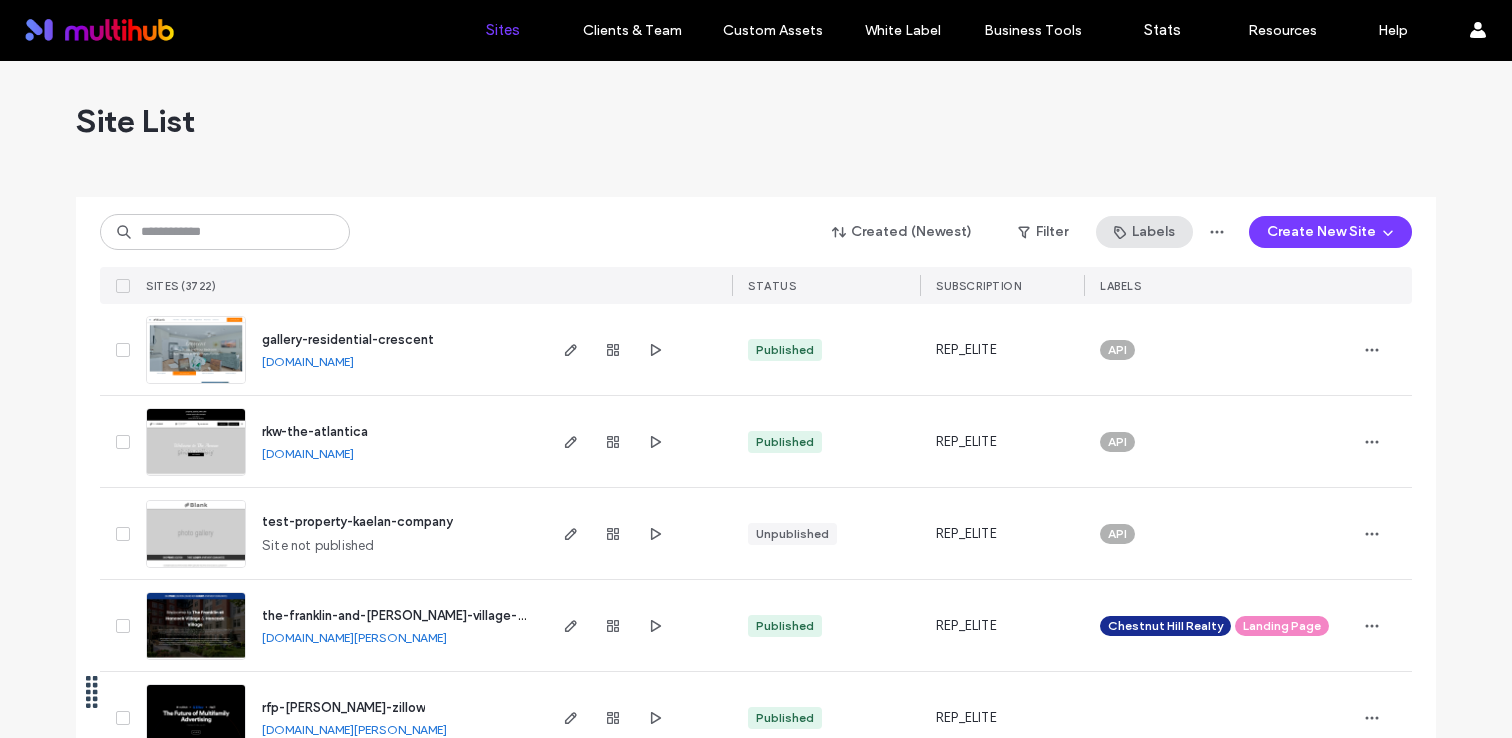 click on "Labels" at bounding box center (1144, 232) 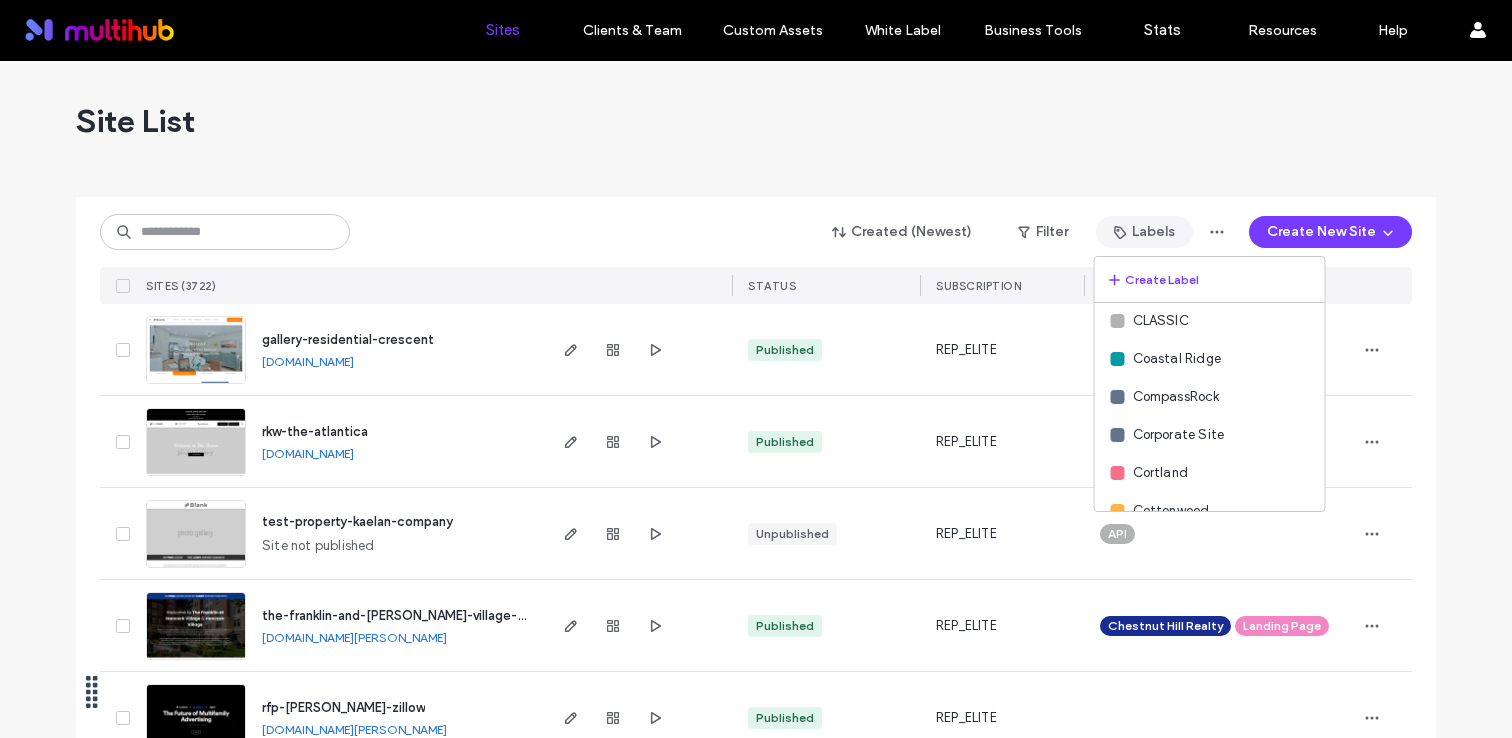 scroll, scrollTop: 965, scrollLeft: 0, axis: vertical 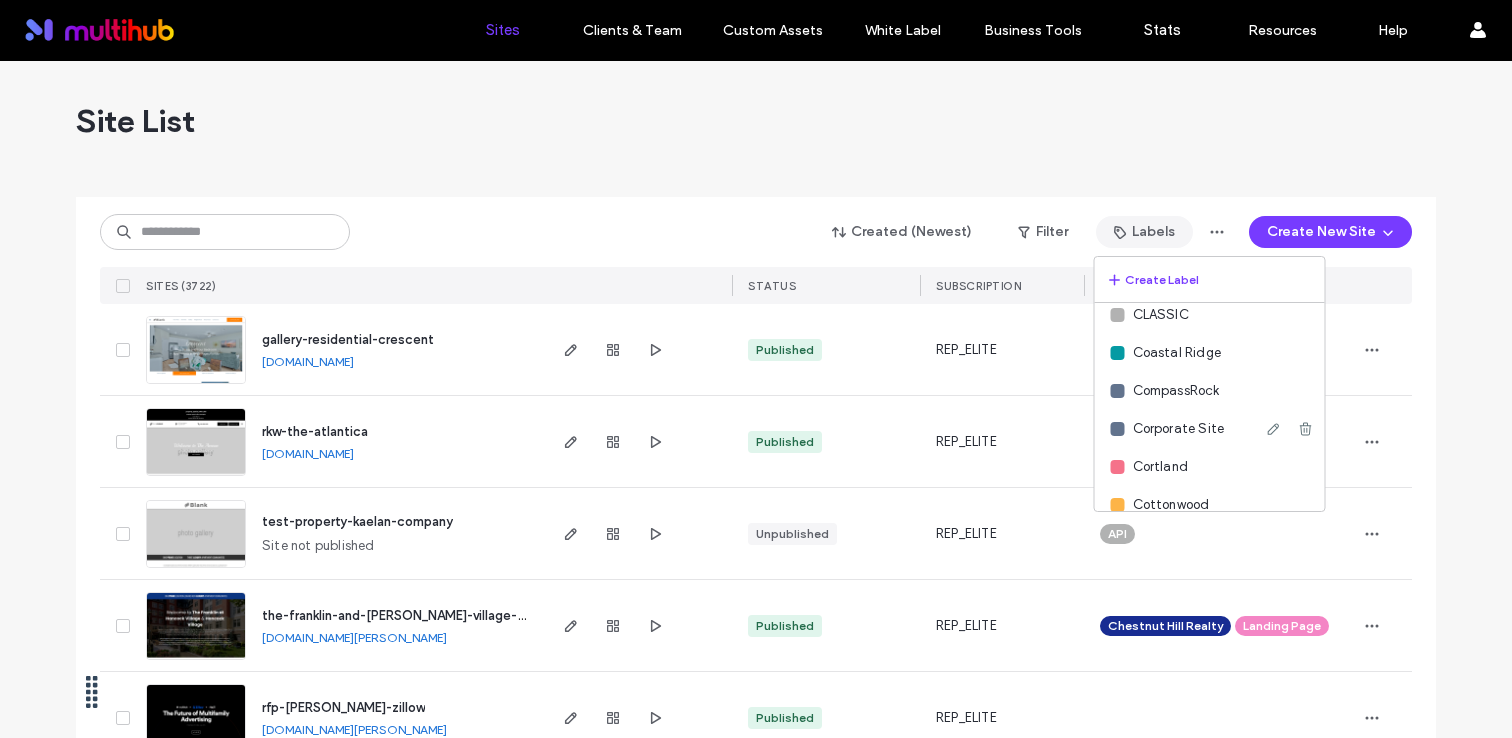 click on "Corporate Site" at bounding box center [1179, 429] 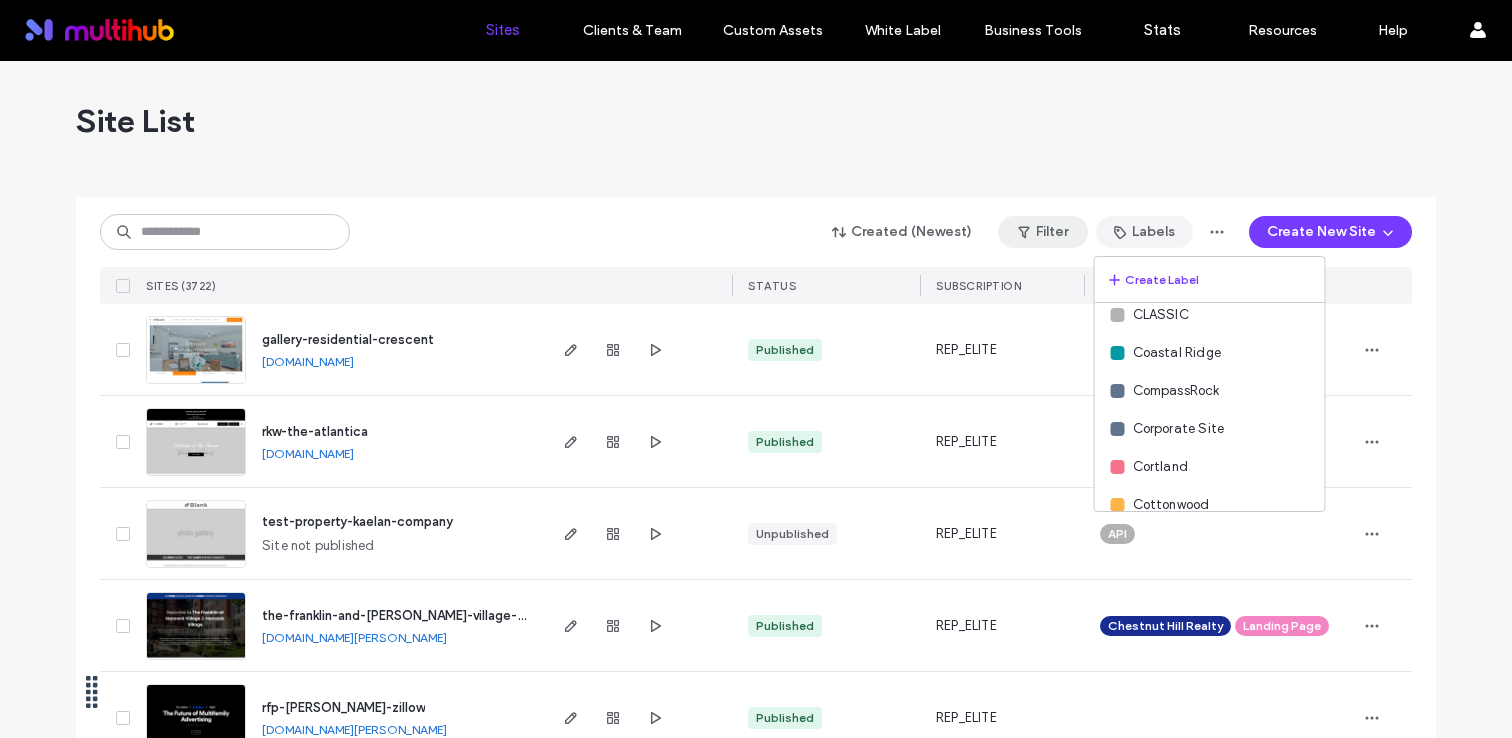 click on "Filter" at bounding box center [1043, 232] 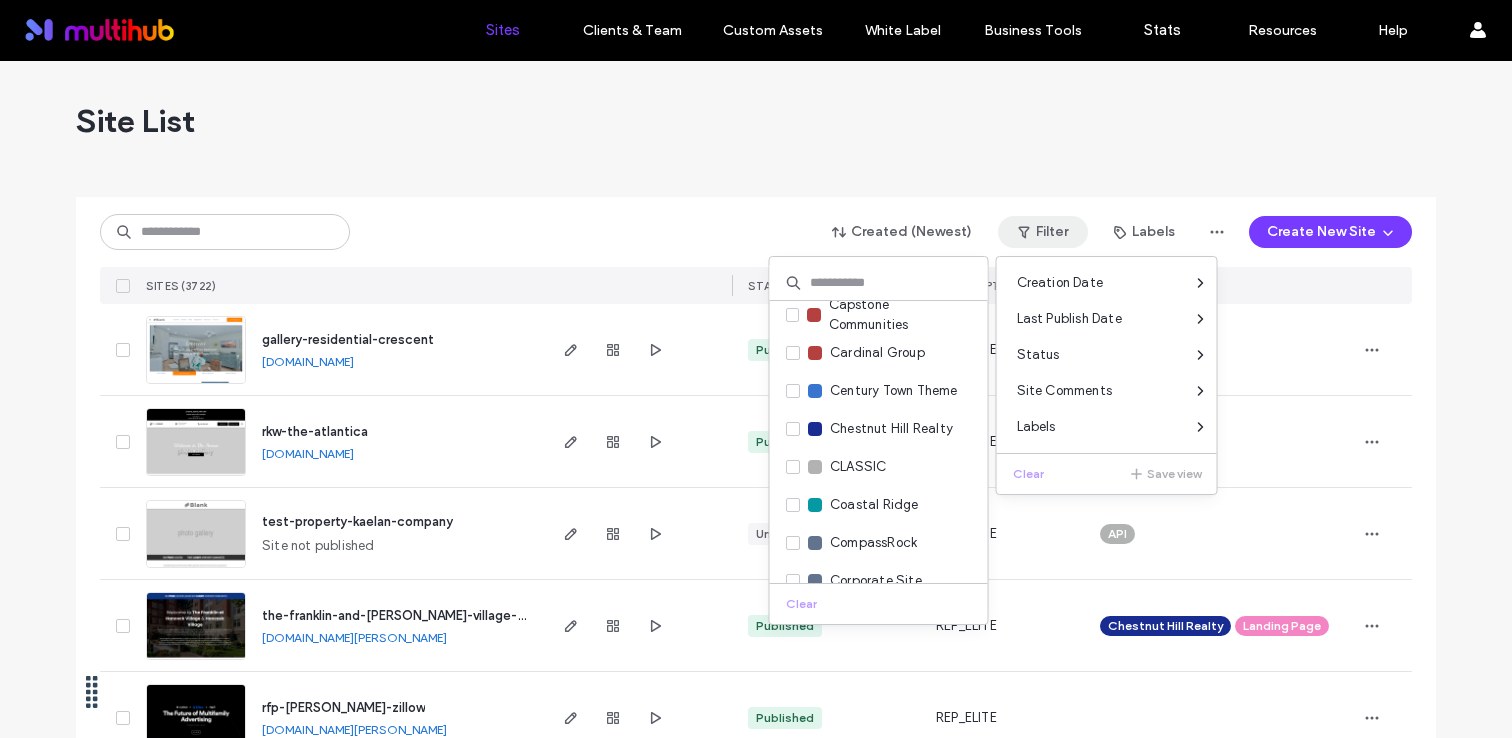 scroll, scrollTop: 818, scrollLeft: 0, axis: vertical 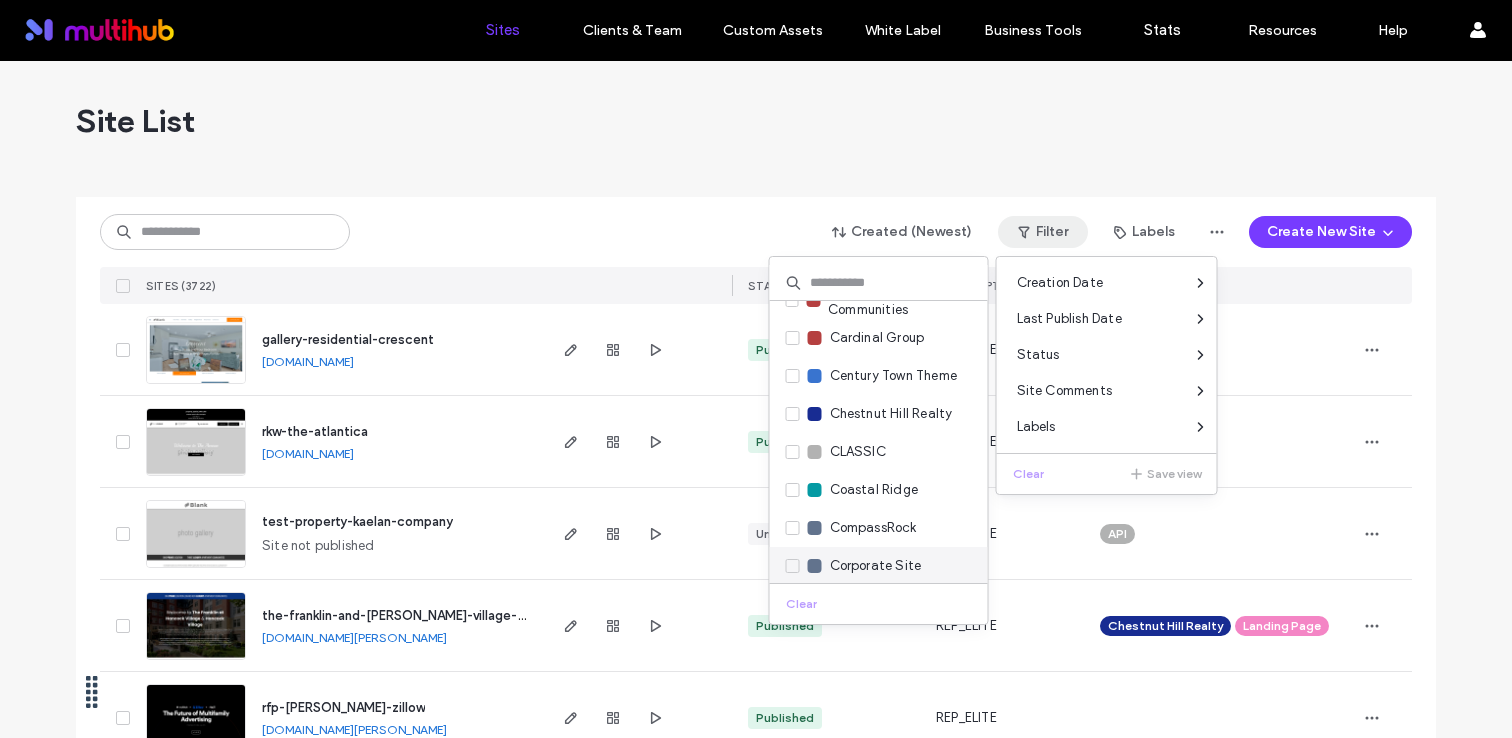 click at bounding box center [793, 566] 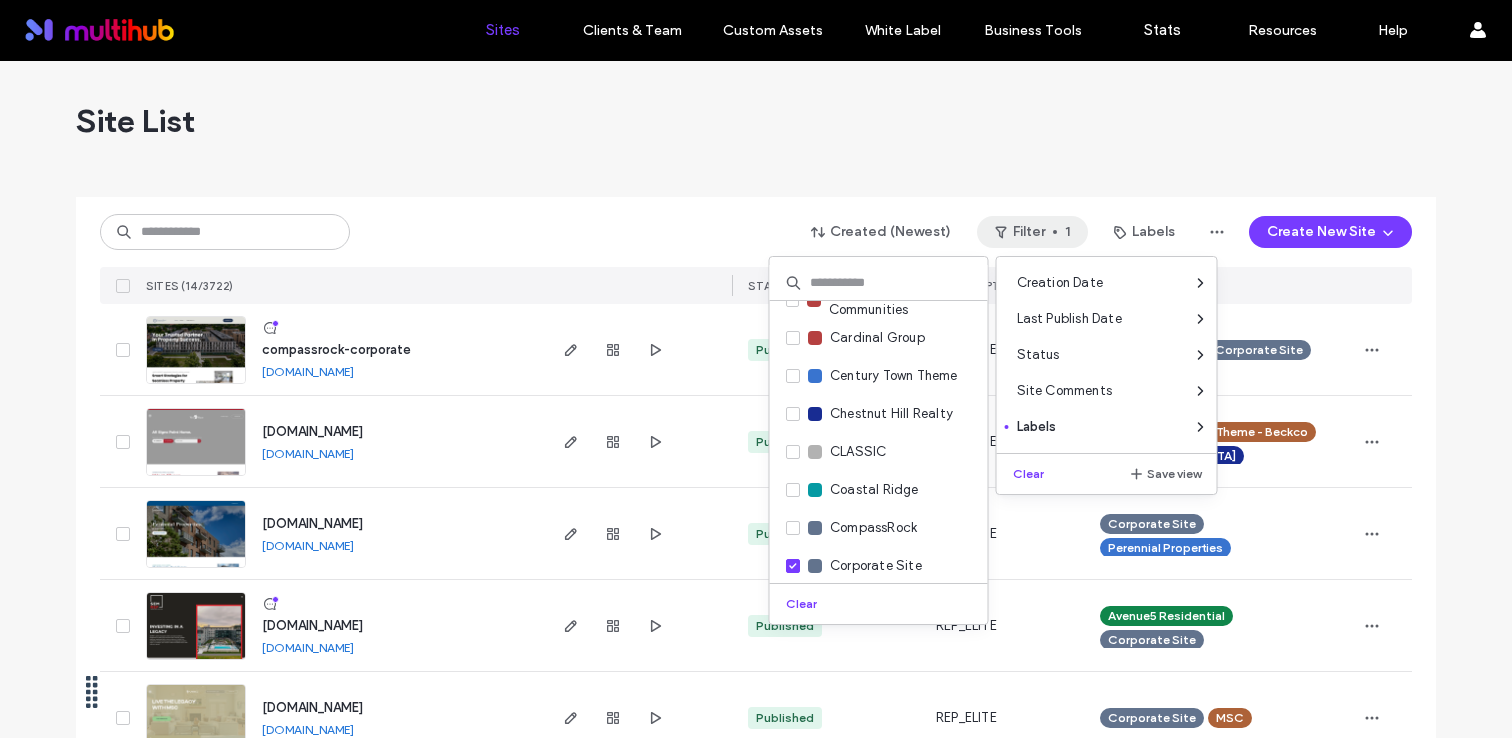 click at bounding box center [756, 189] 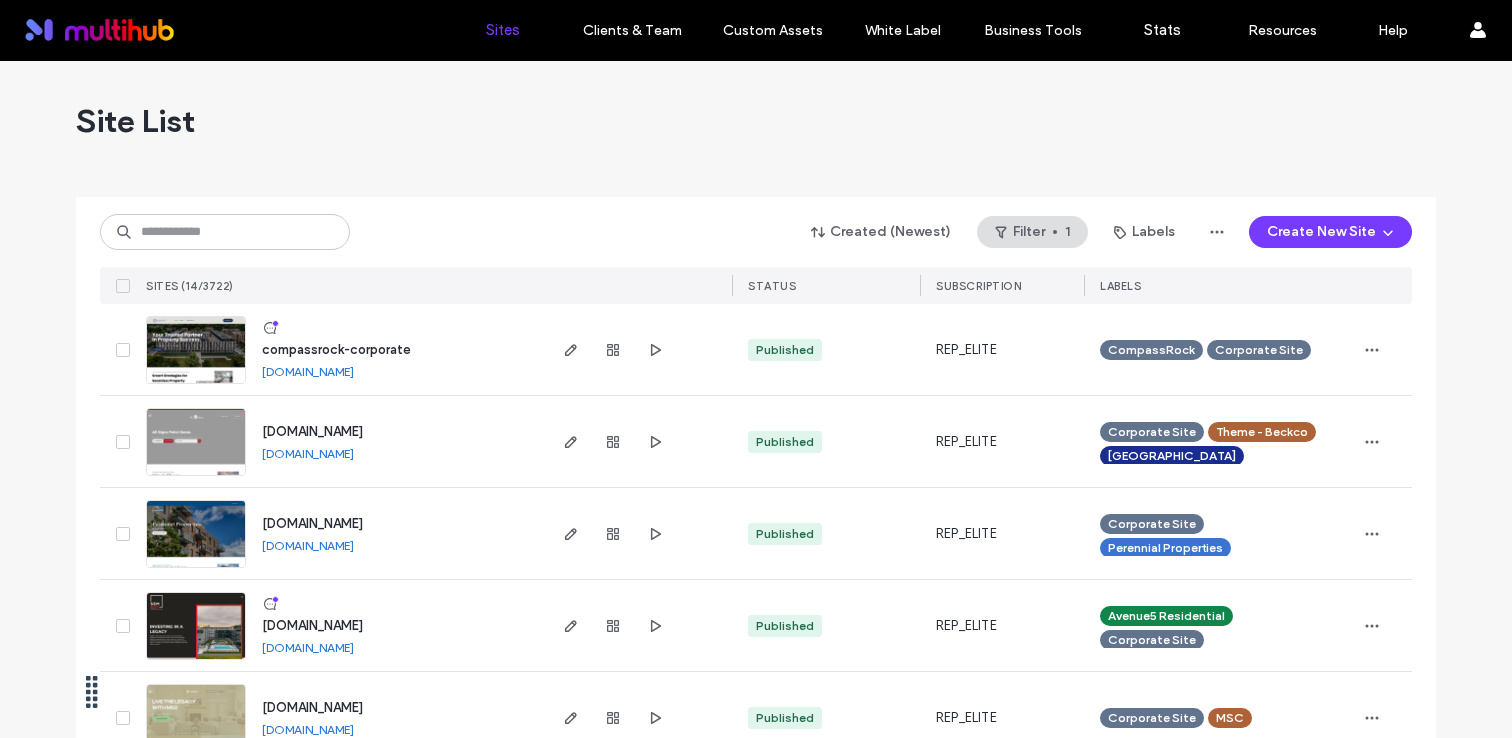 scroll, scrollTop: 101, scrollLeft: 0, axis: vertical 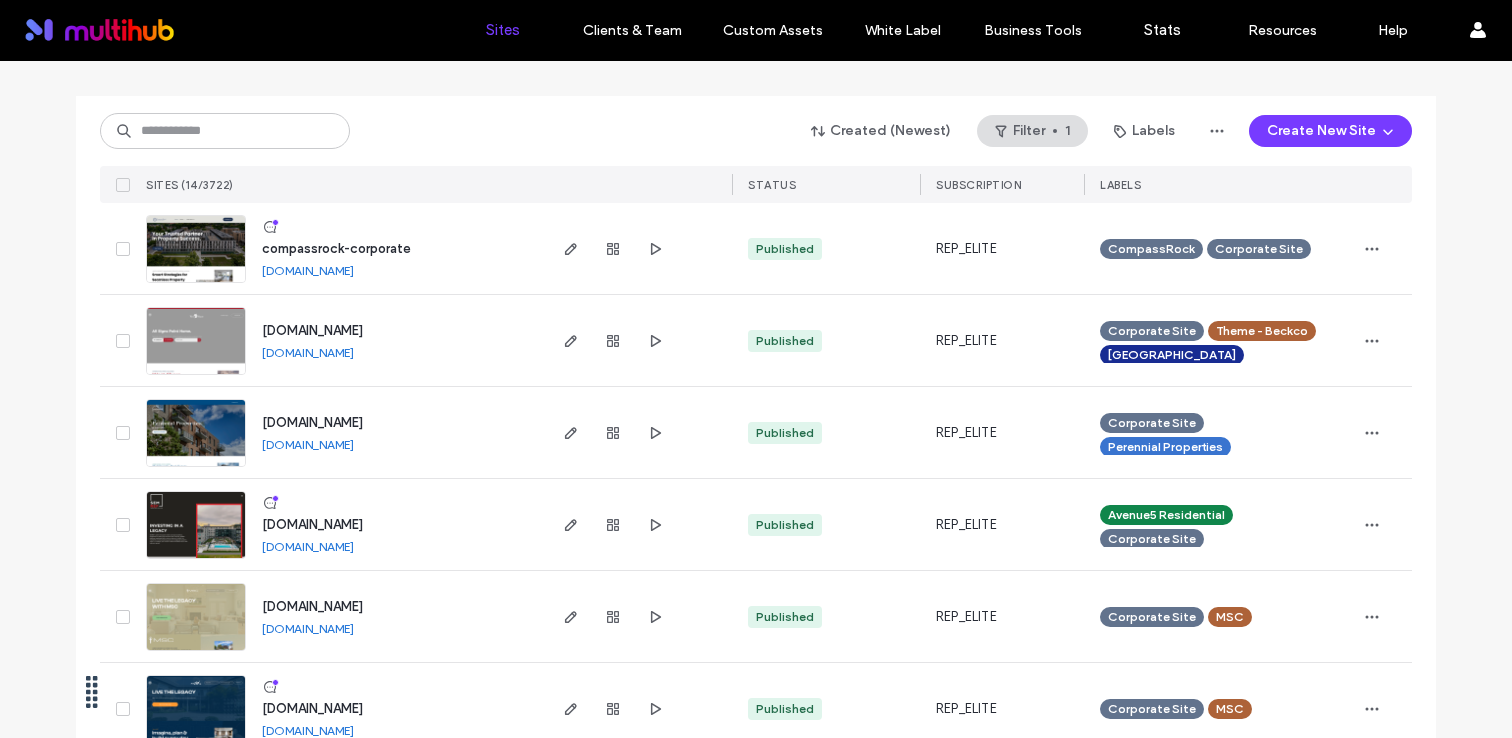 click on "www.west-shore.com" at bounding box center [312, 330] 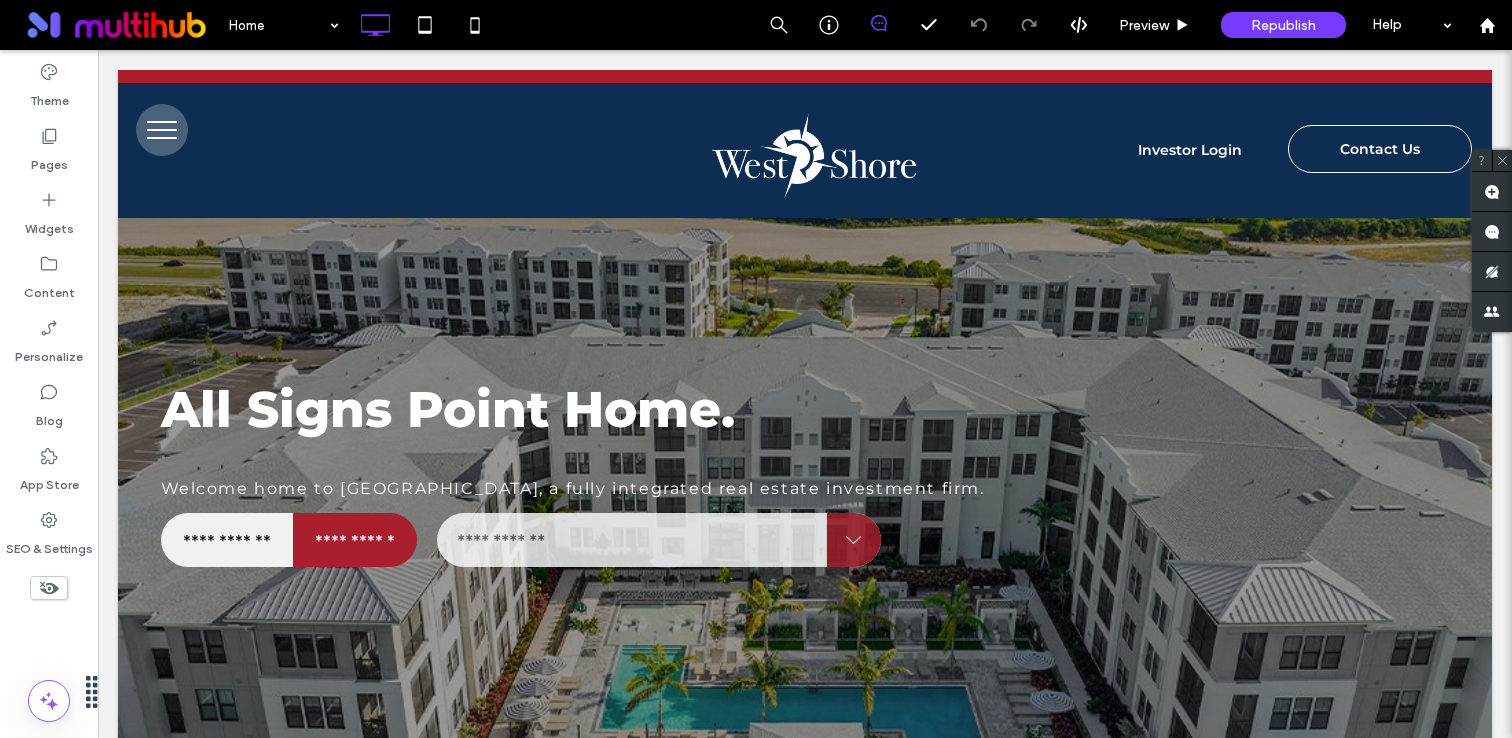 scroll, scrollTop: 3263, scrollLeft: 0, axis: vertical 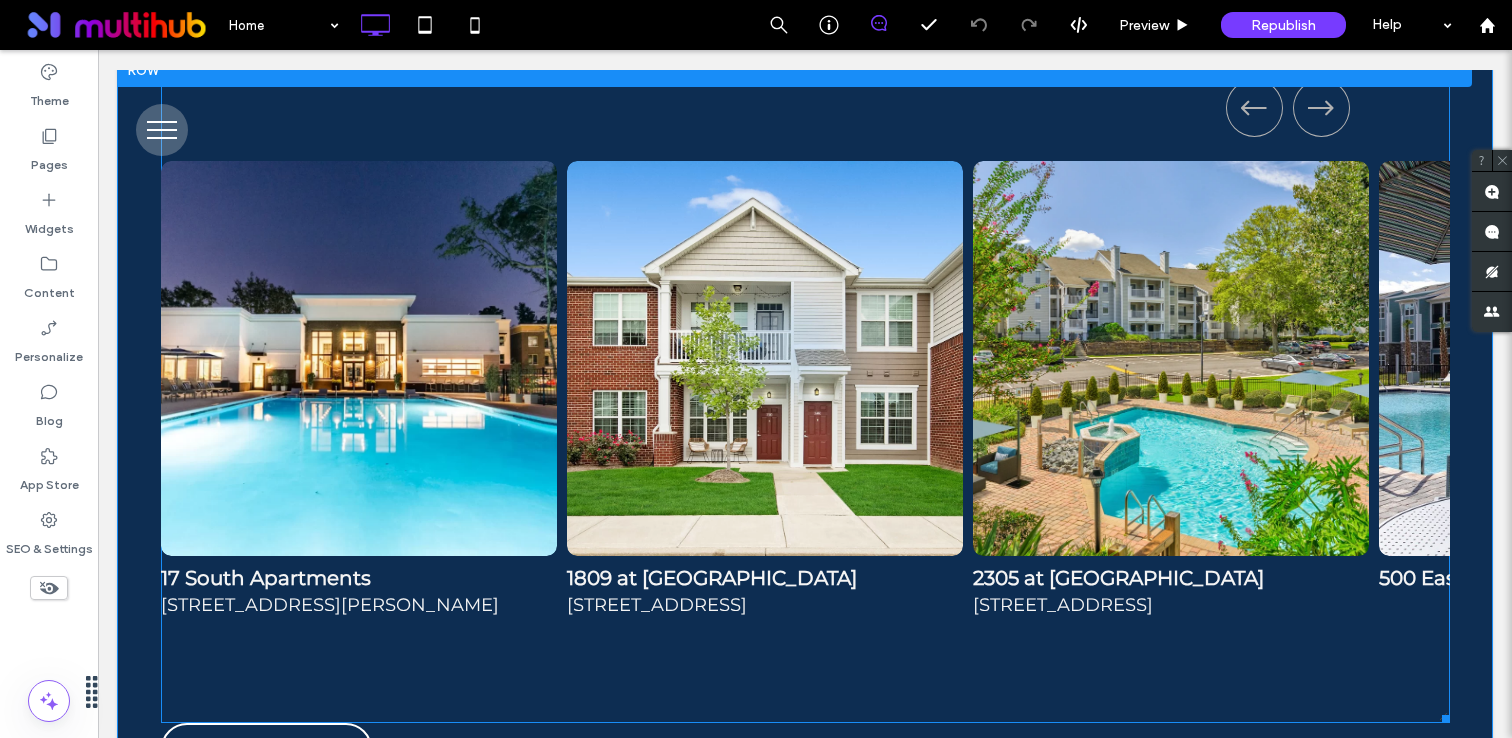 click at bounding box center [805, 389] 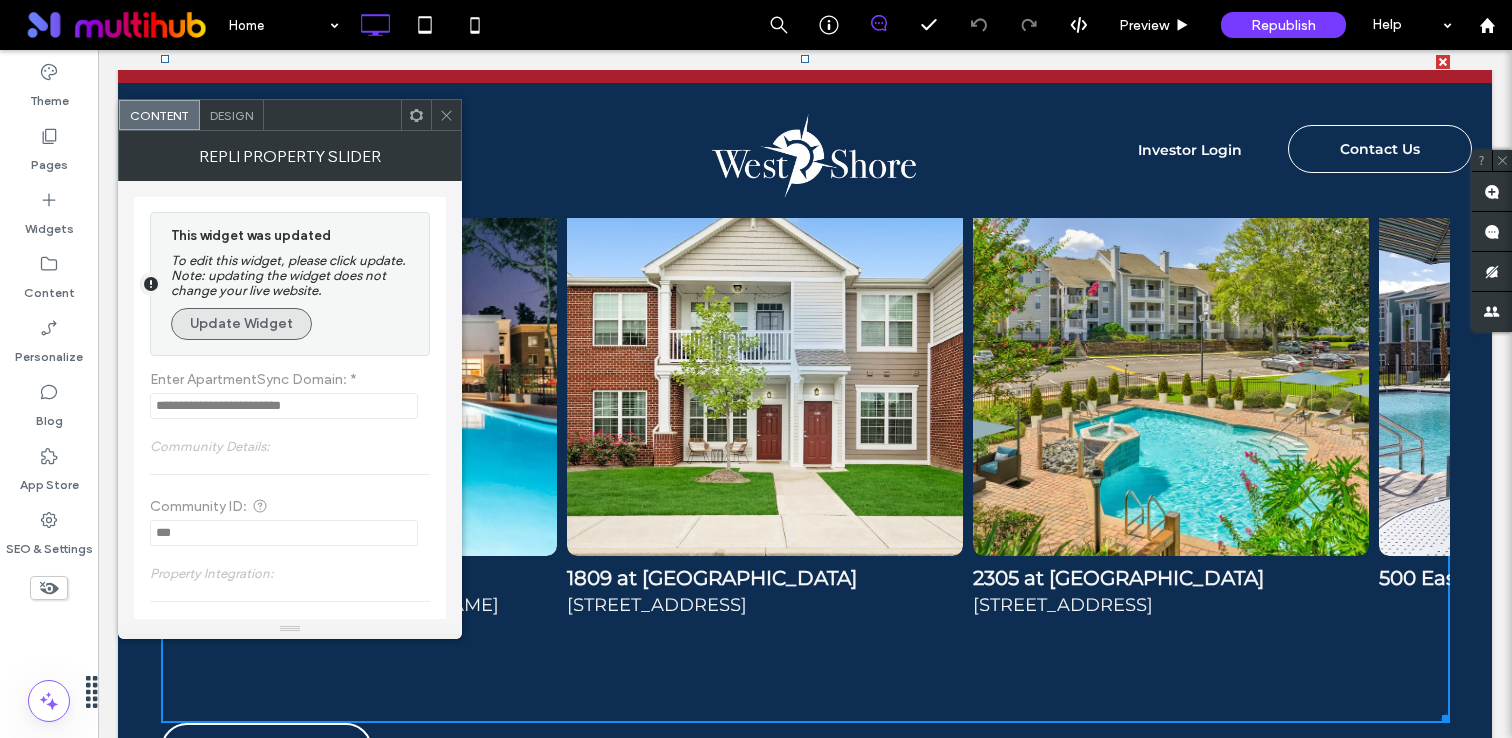 click on "Update Widget" at bounding box center (241, 324) 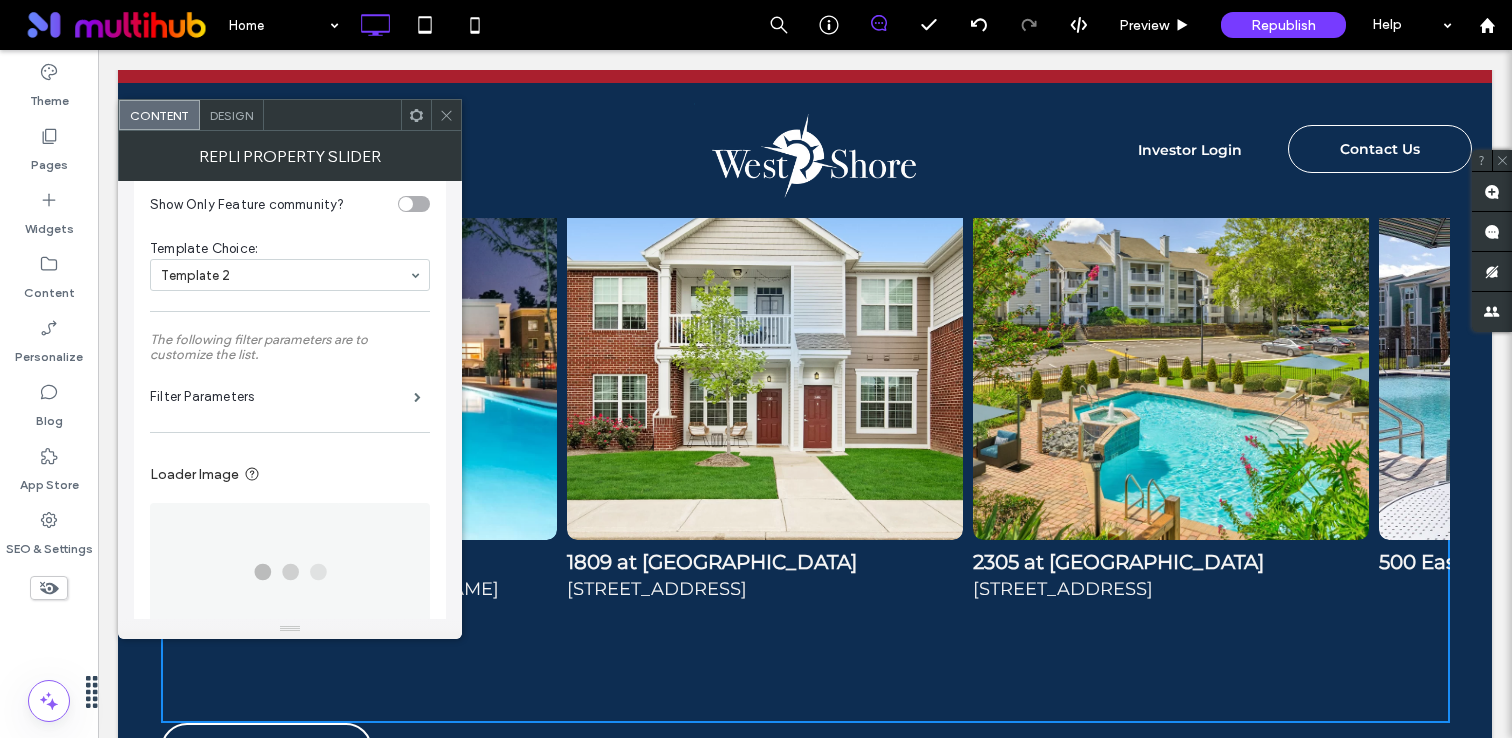 scroll, scrollTop: 449, scrollLeft: 0, axis: vertical 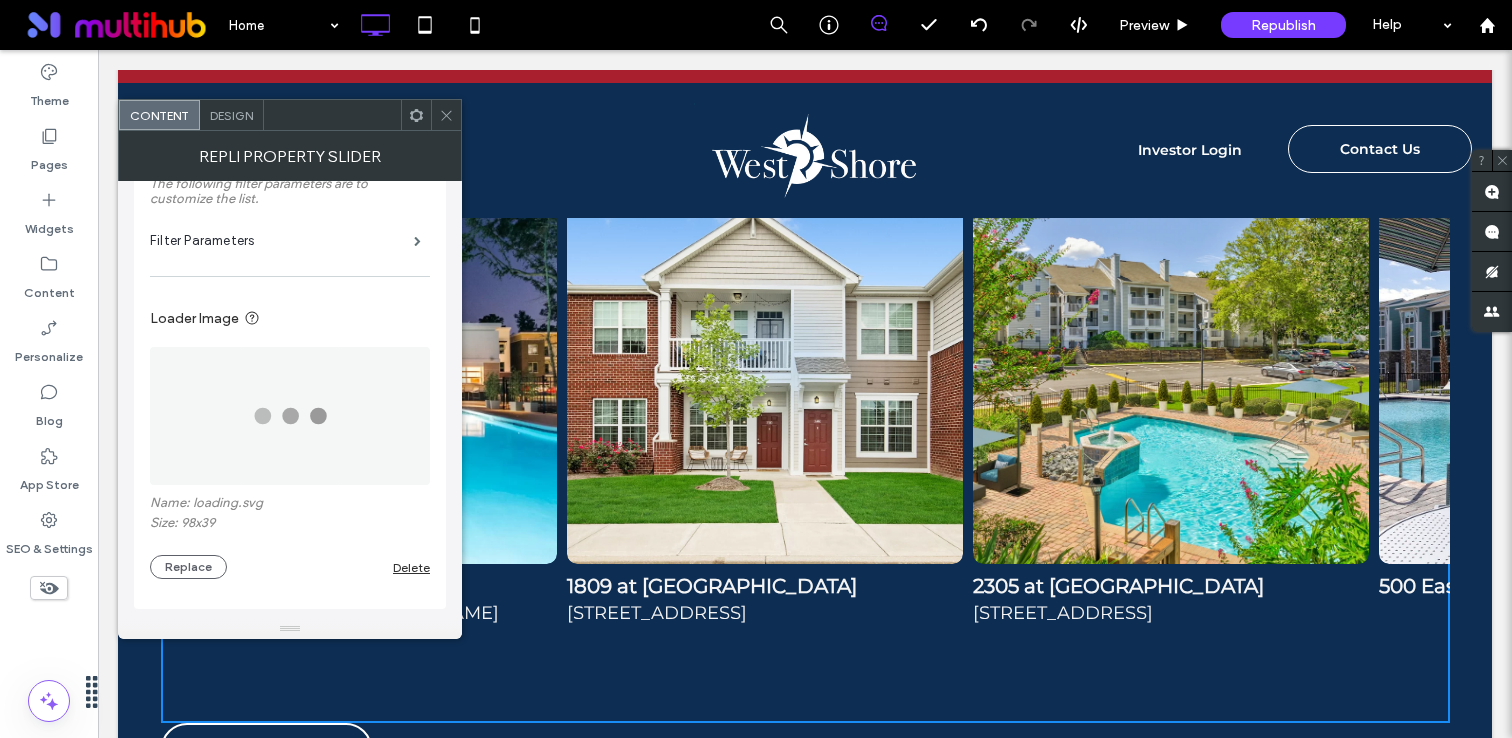 click 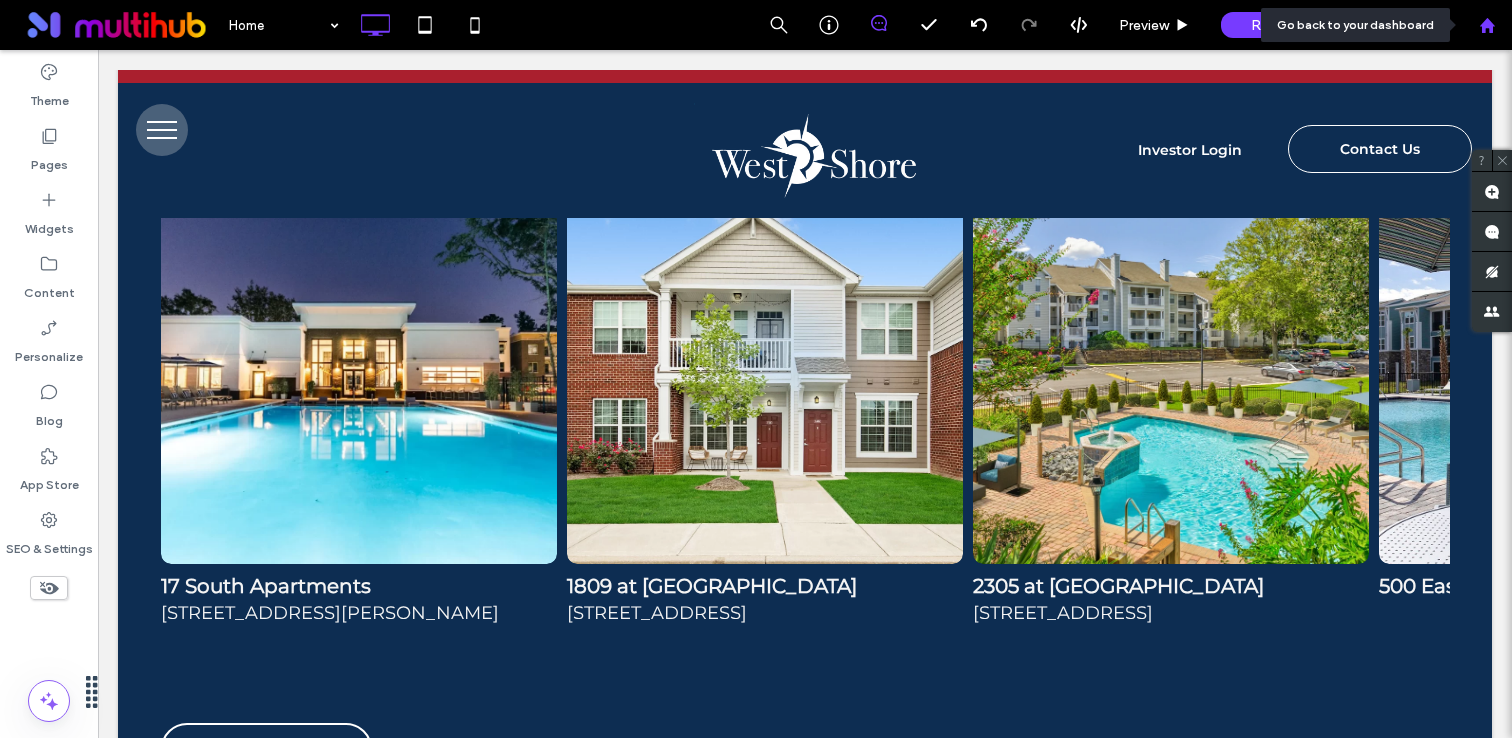 click 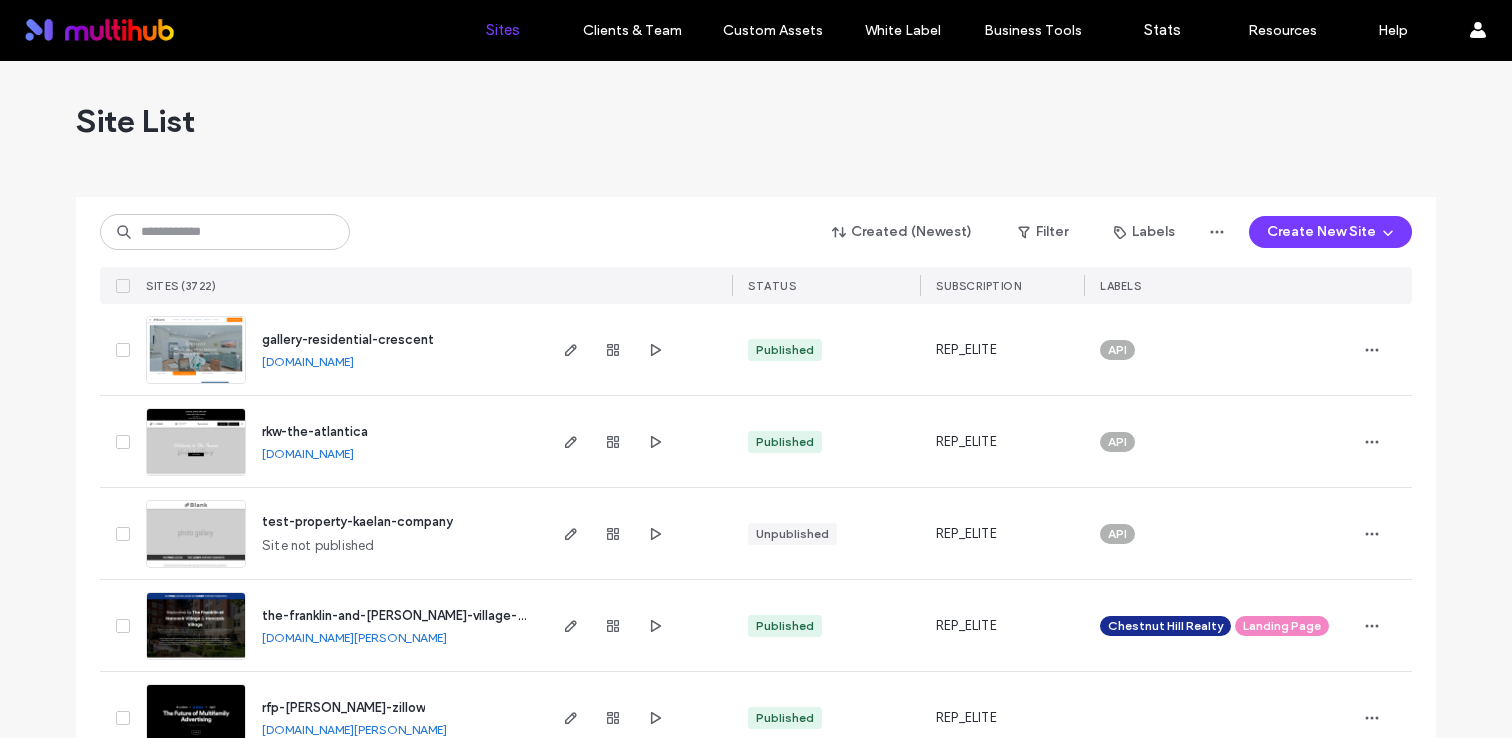 scroll, scrollTop: 0, scrollLeft: 0, axis: both 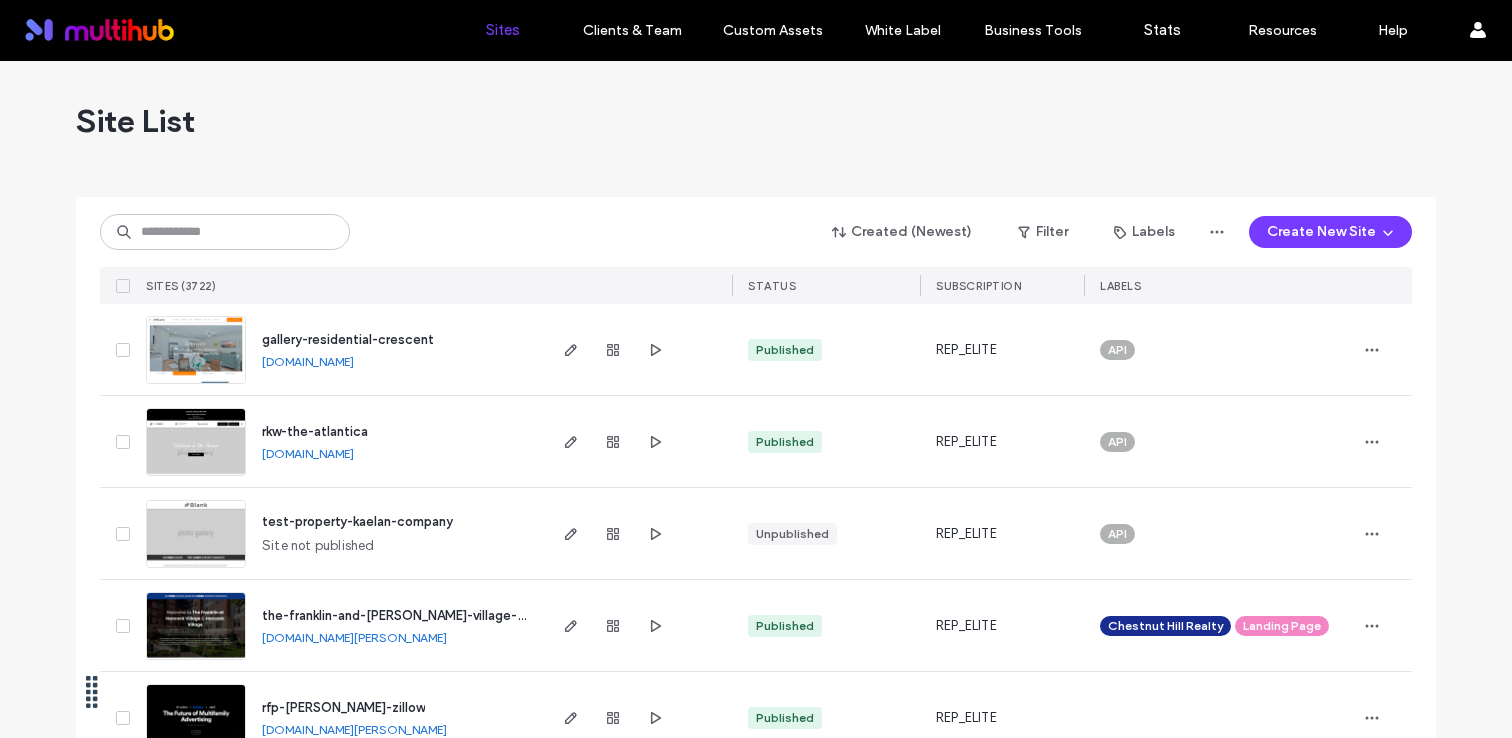 click on "Created (Newest) Filter Labels Create New Site SITES (3722) STATUS SUBSCRIPTION LABELS" at bounding box center [756, 250] 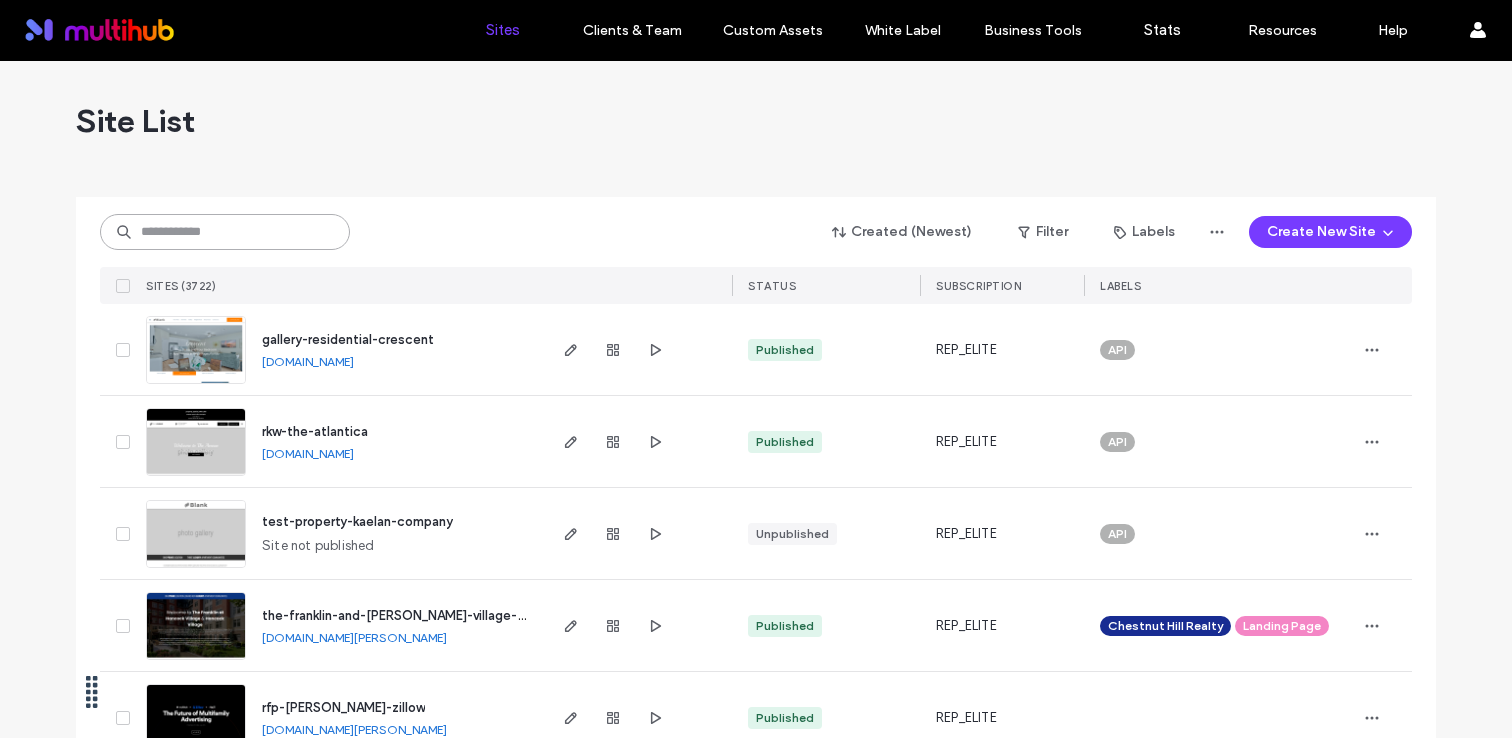 click at bounding box center [225, 232] 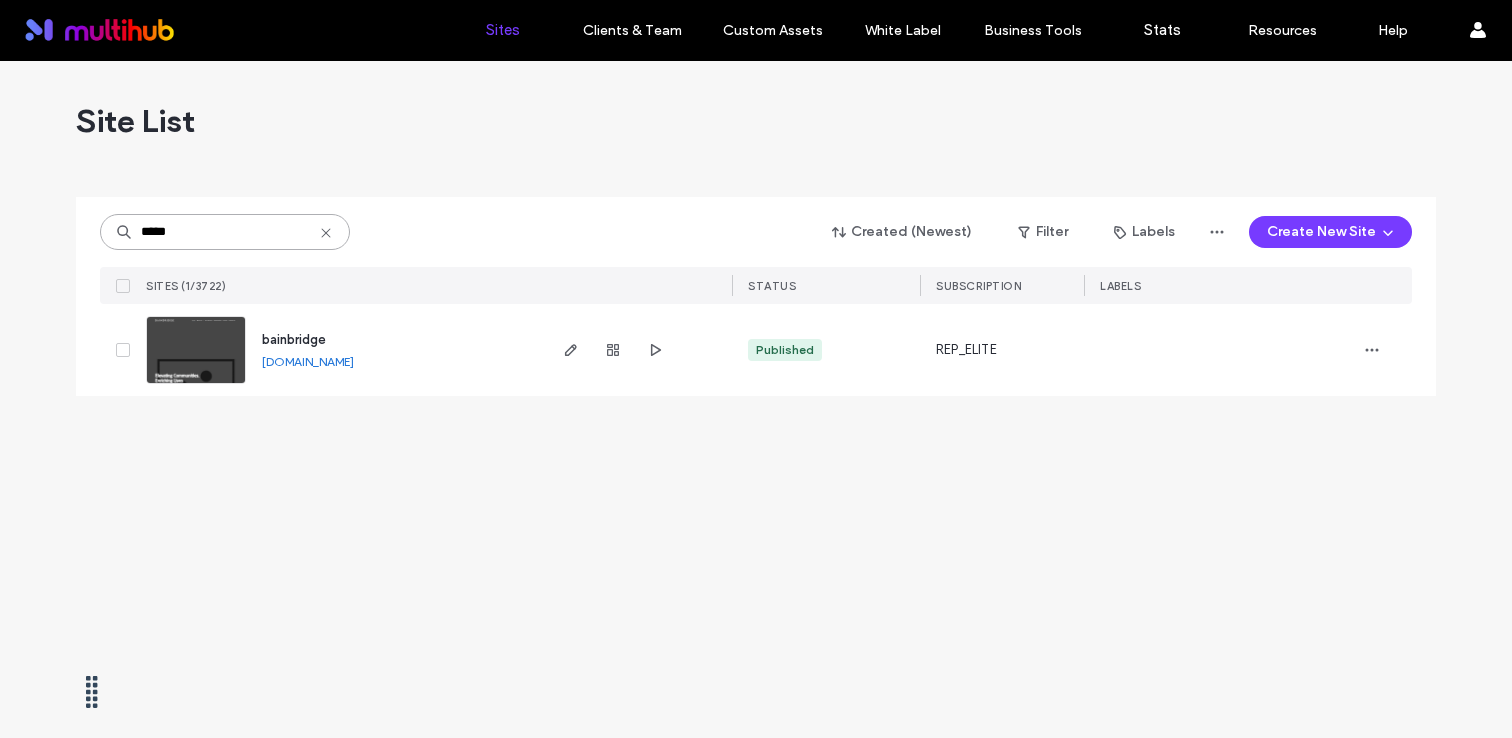 type on "*****" 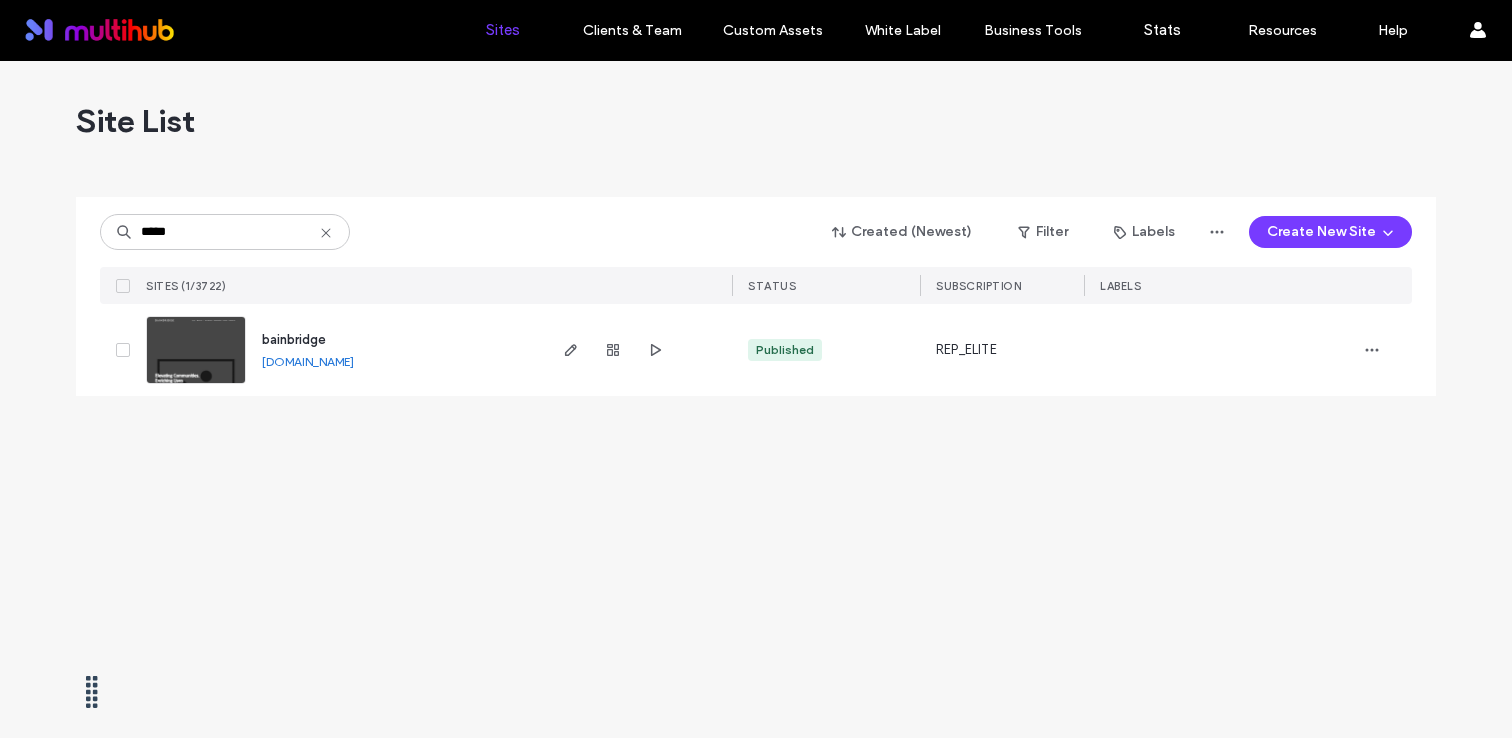 click on "bainbridge" at bounding box center (294, 339) 